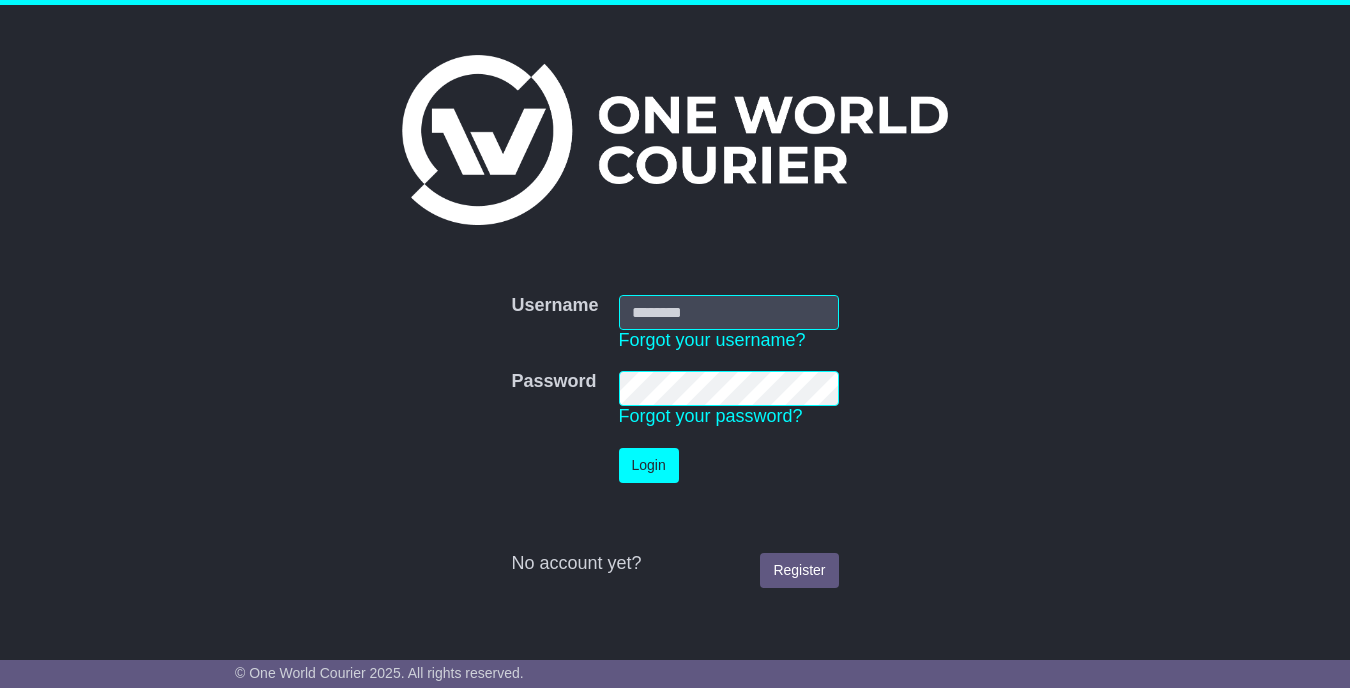 scroll, scrollTop: 0, scrollLeft: 0, axis: both 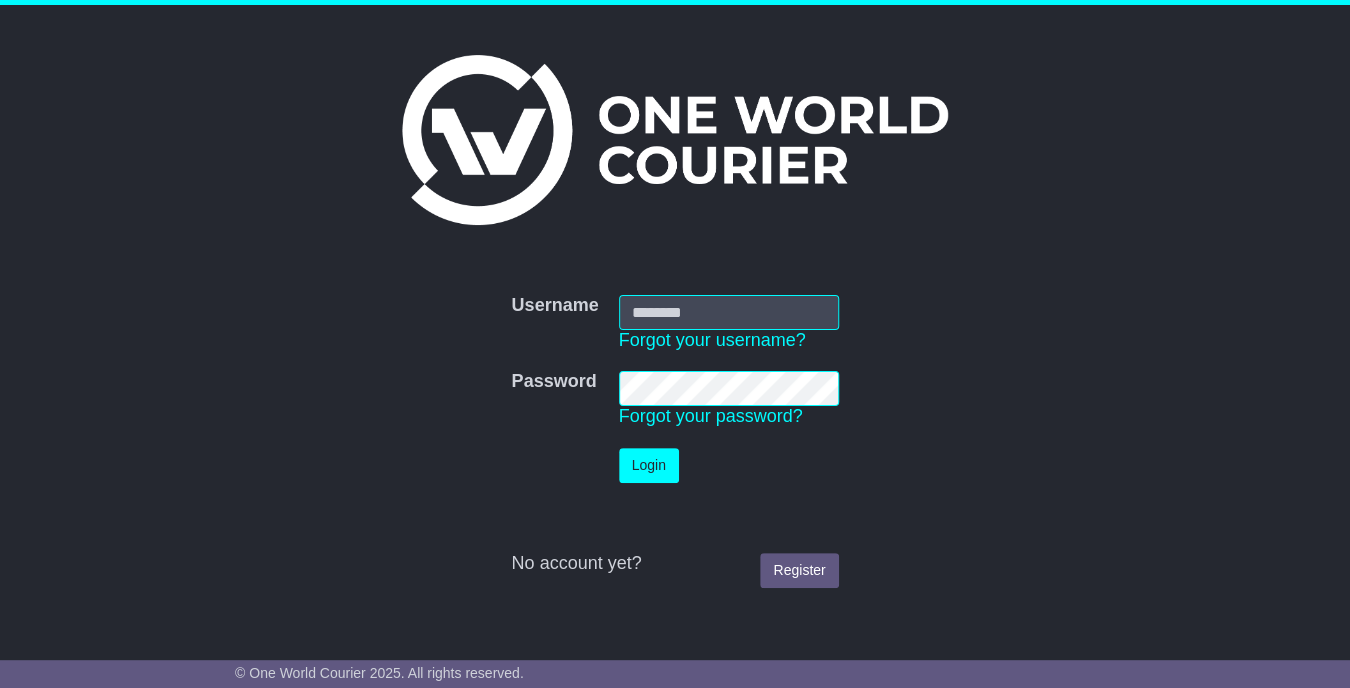 type on "*******" 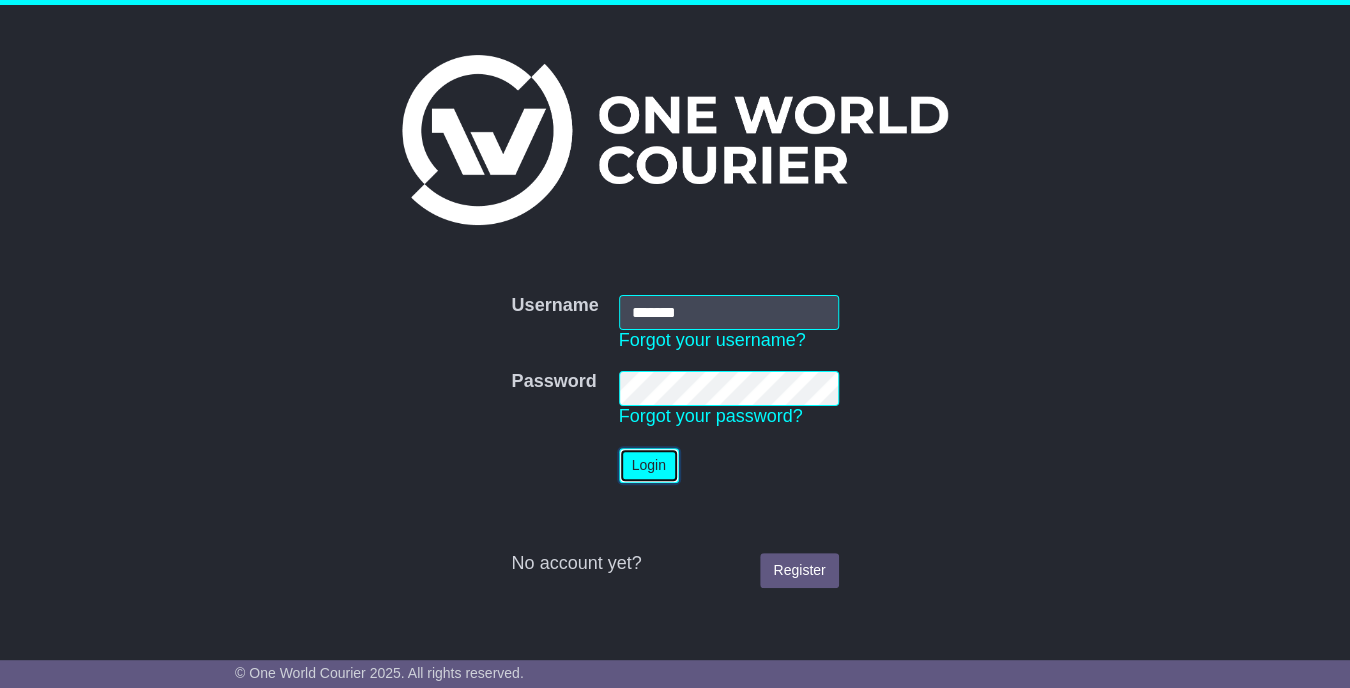 click on "Login" at bounding box center (649, 465) 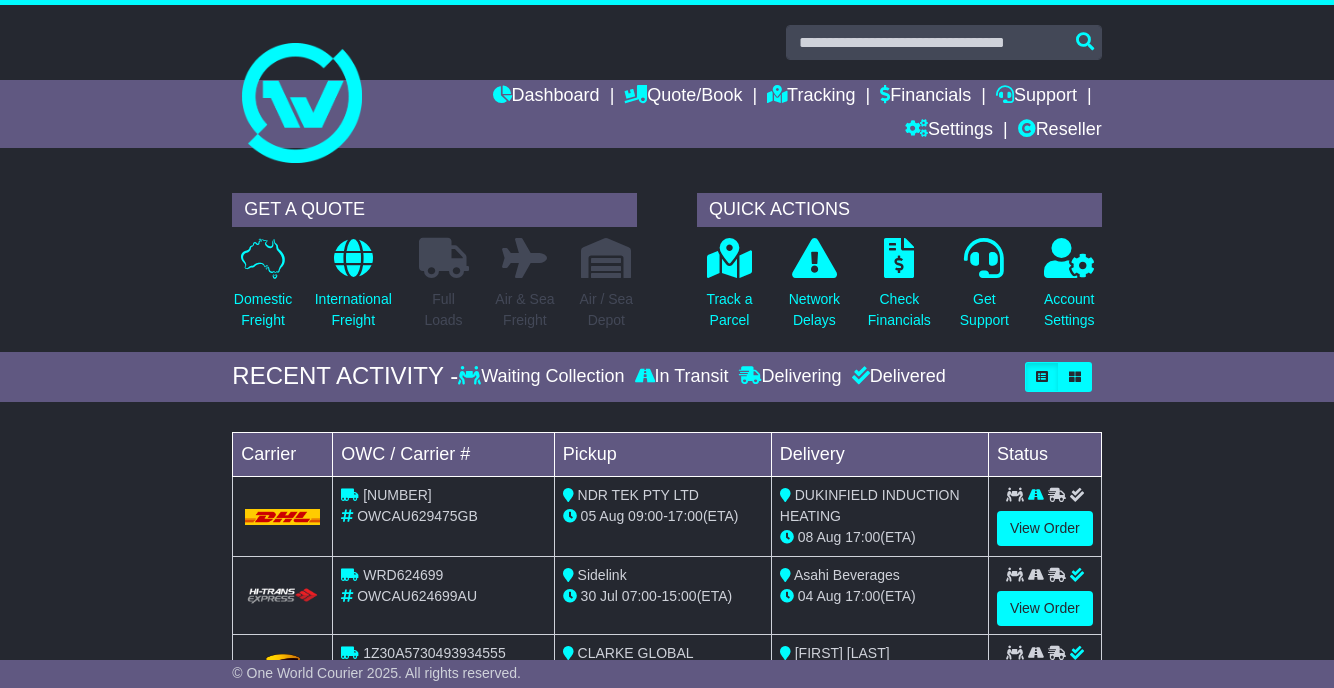 scroll, scrollTop: 0, scrollLeft: 0, axis: both 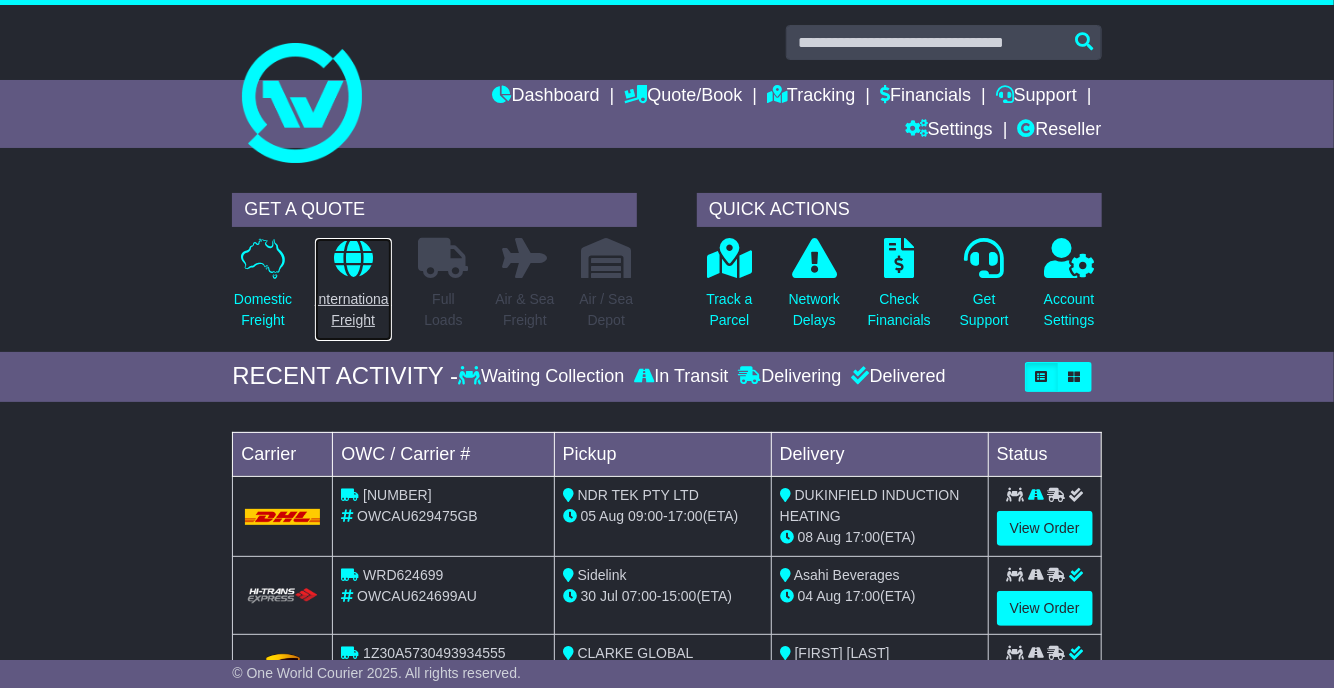 click on "International Freight" at bounding box center [353, 310] 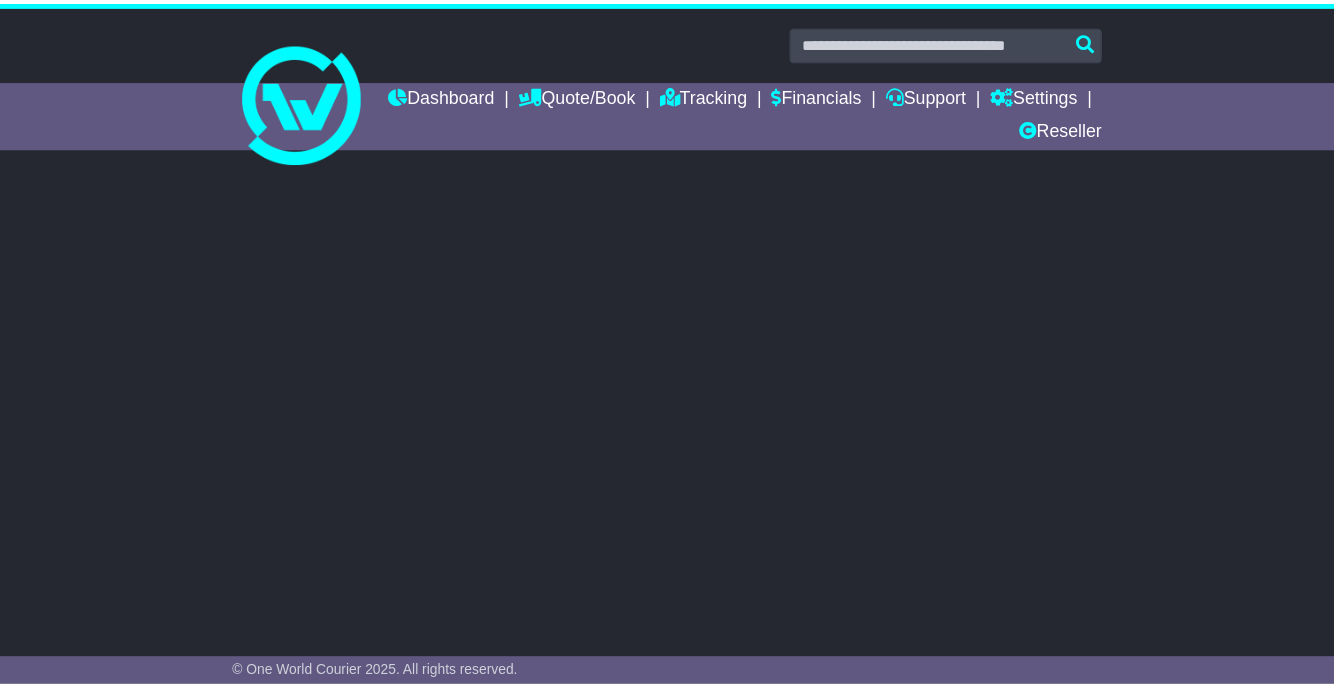 scroll, scrollTop: 0, scrollLeft: 0, axis: both 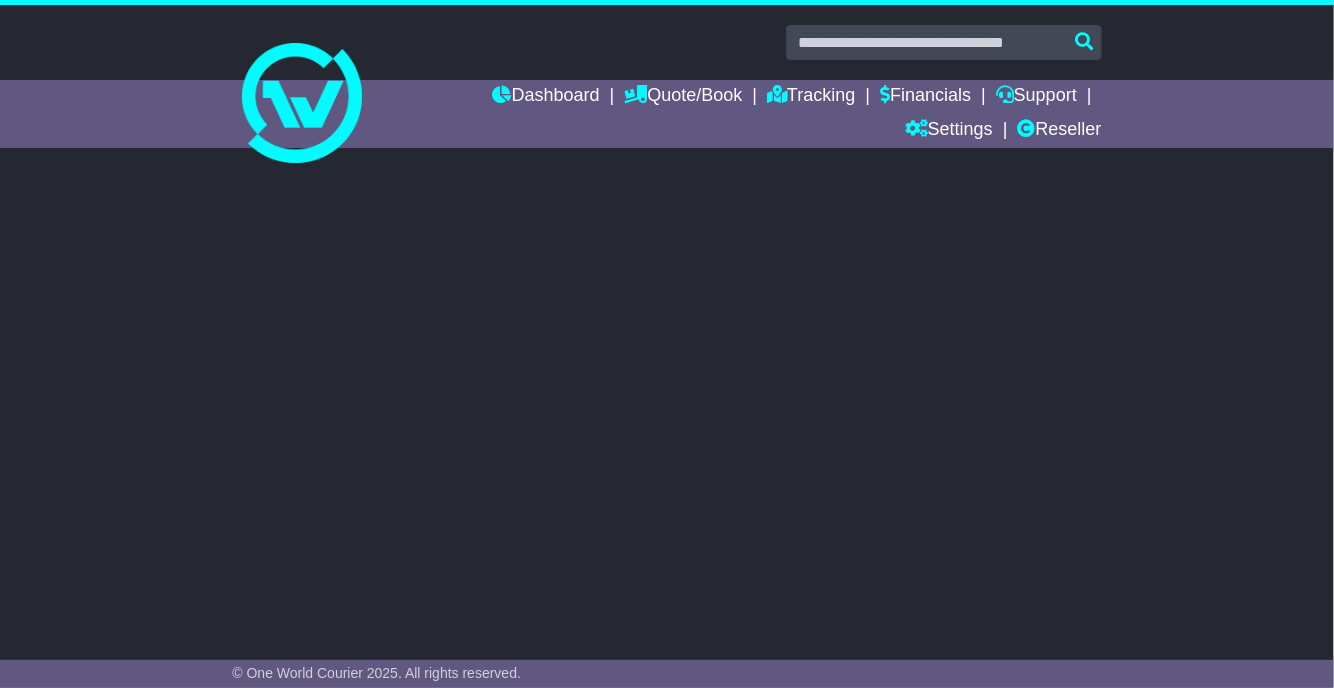 select on "**" 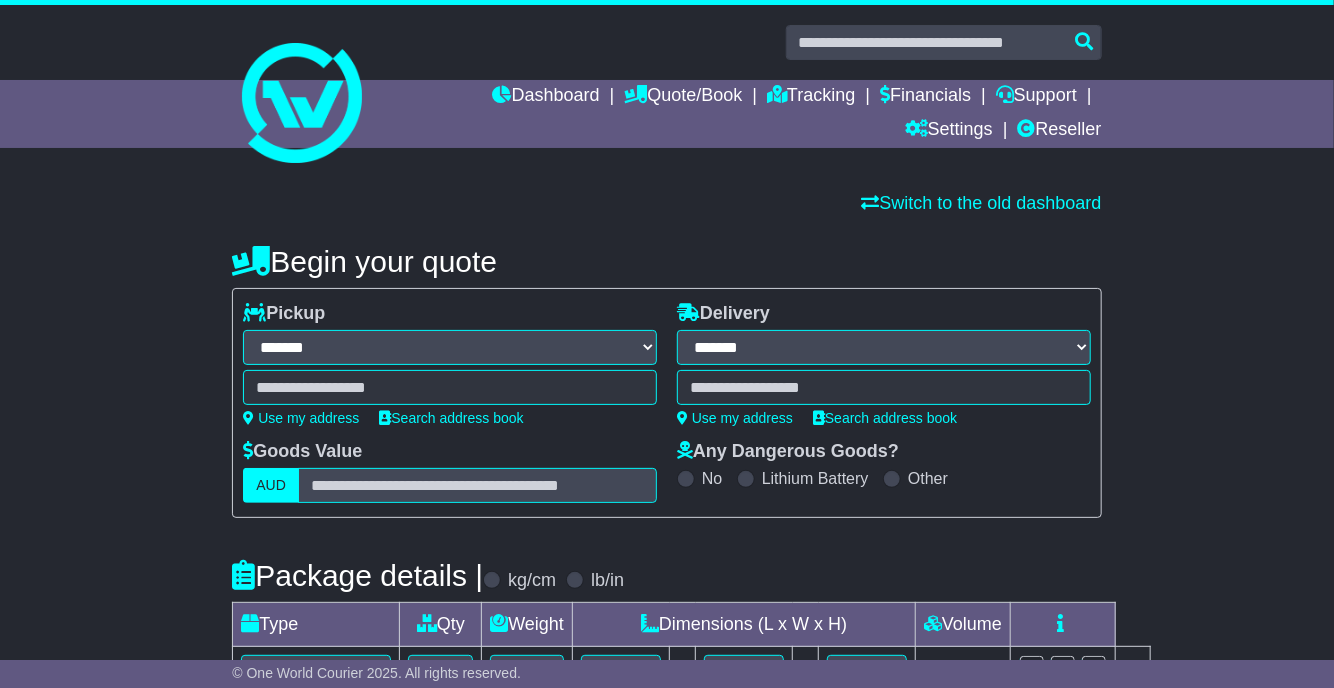 click at bounding box center (450, 387) 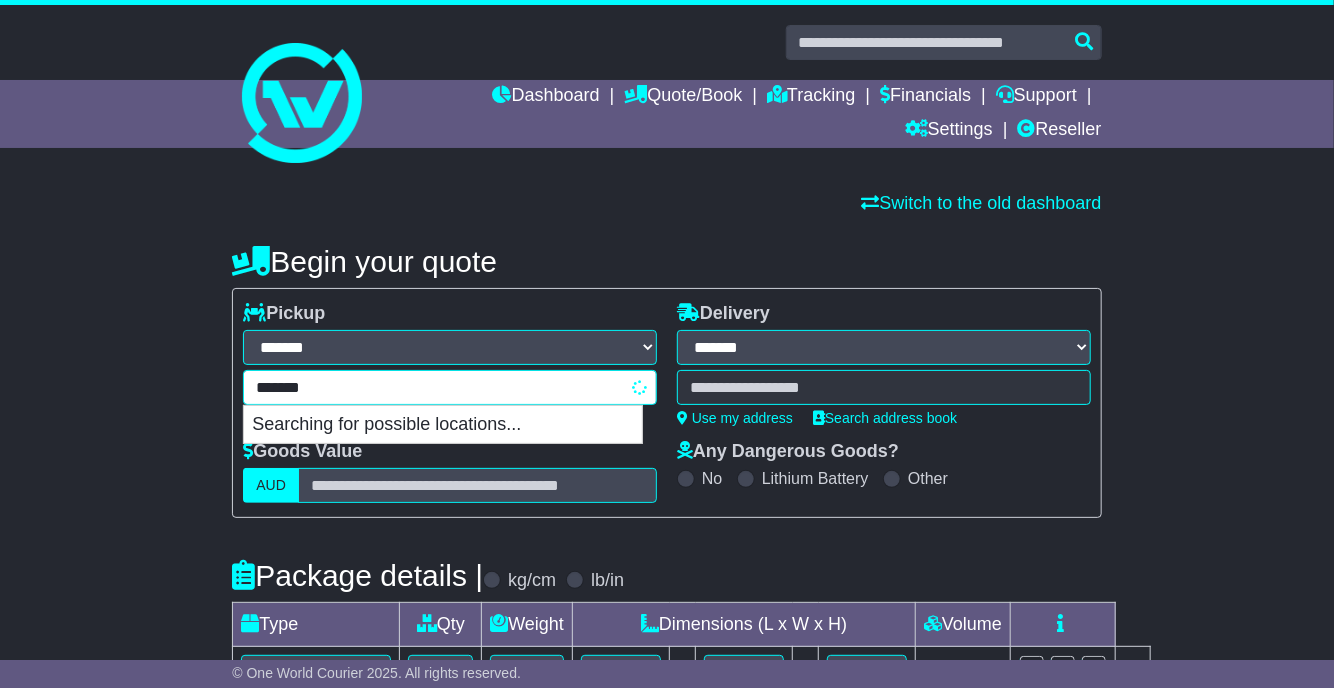 type on "********" 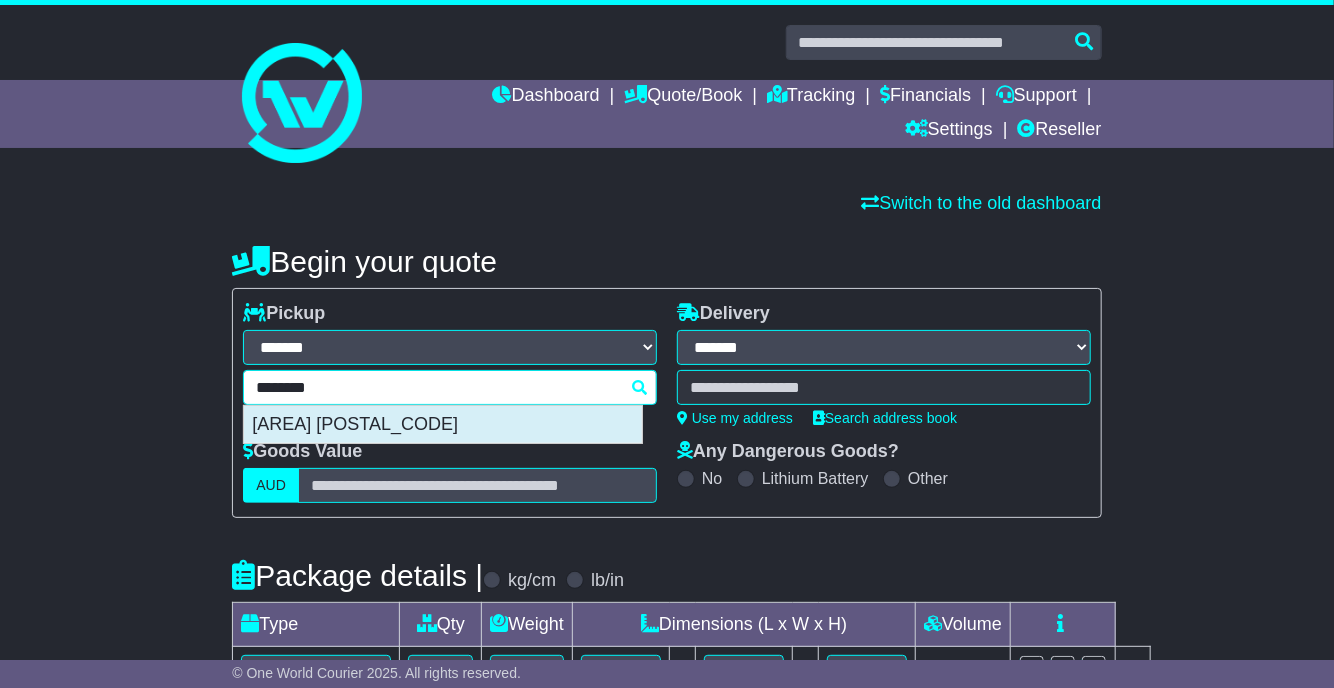 click on "[AREA] [POSTAL_CODE]" at bounding box center [443, 425] 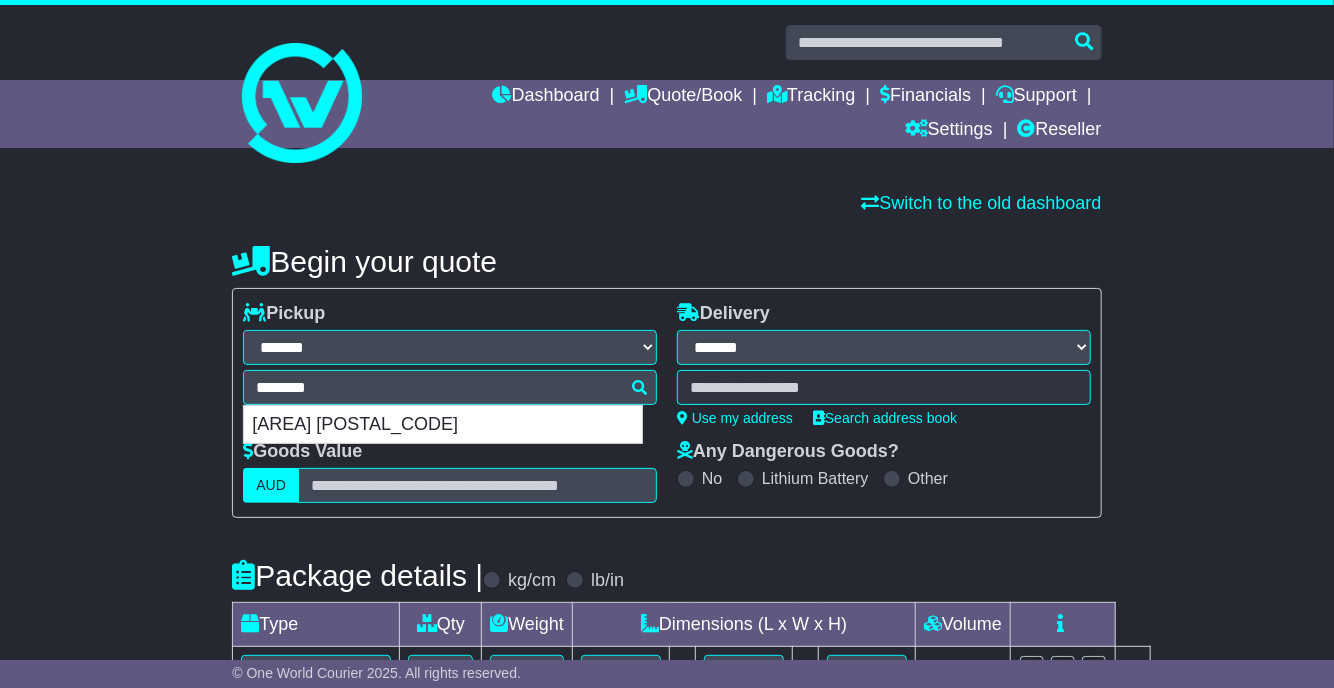 type on "**********" 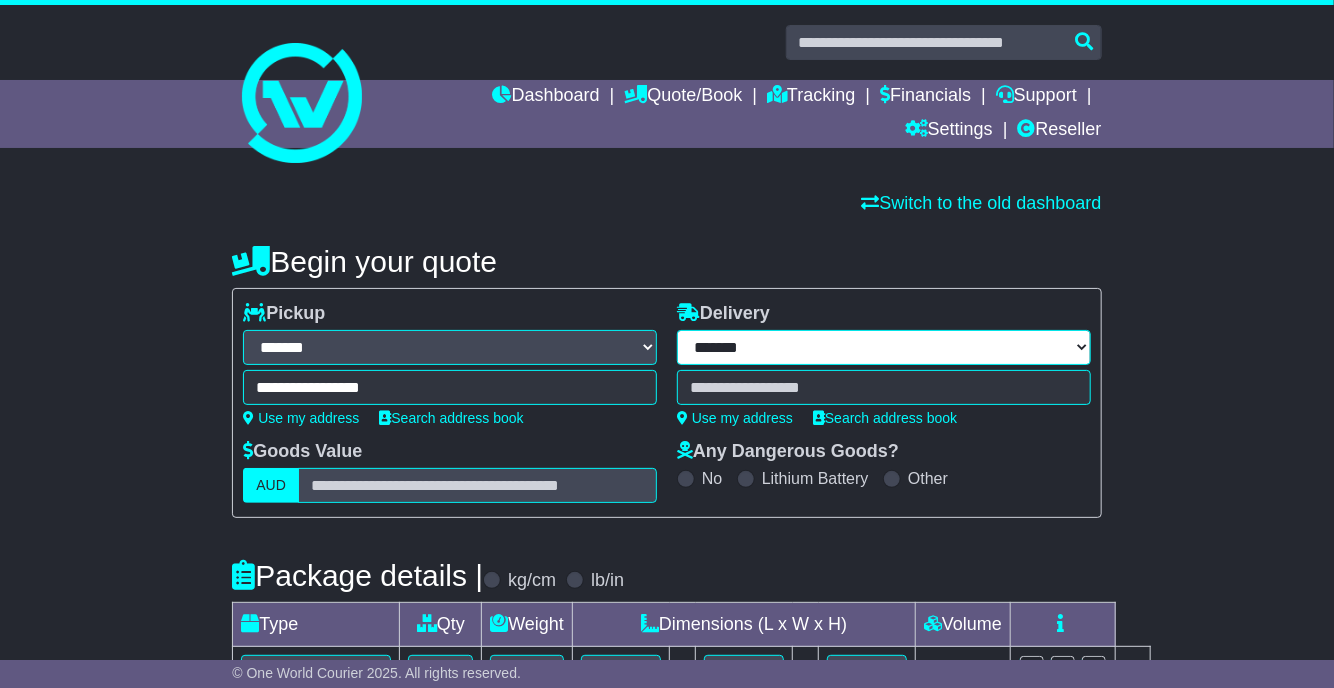 click on "**********" at bounding box center [884, 347] 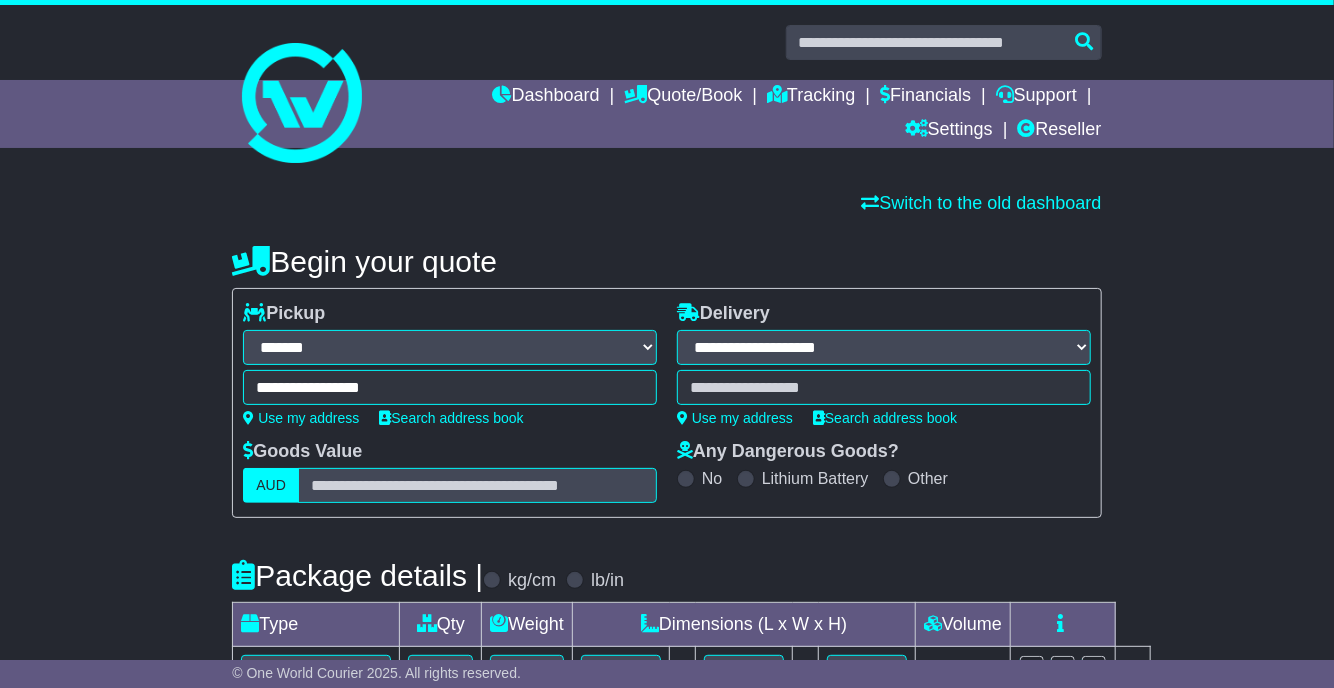 click on "**********" at bounding box center (884, 347) 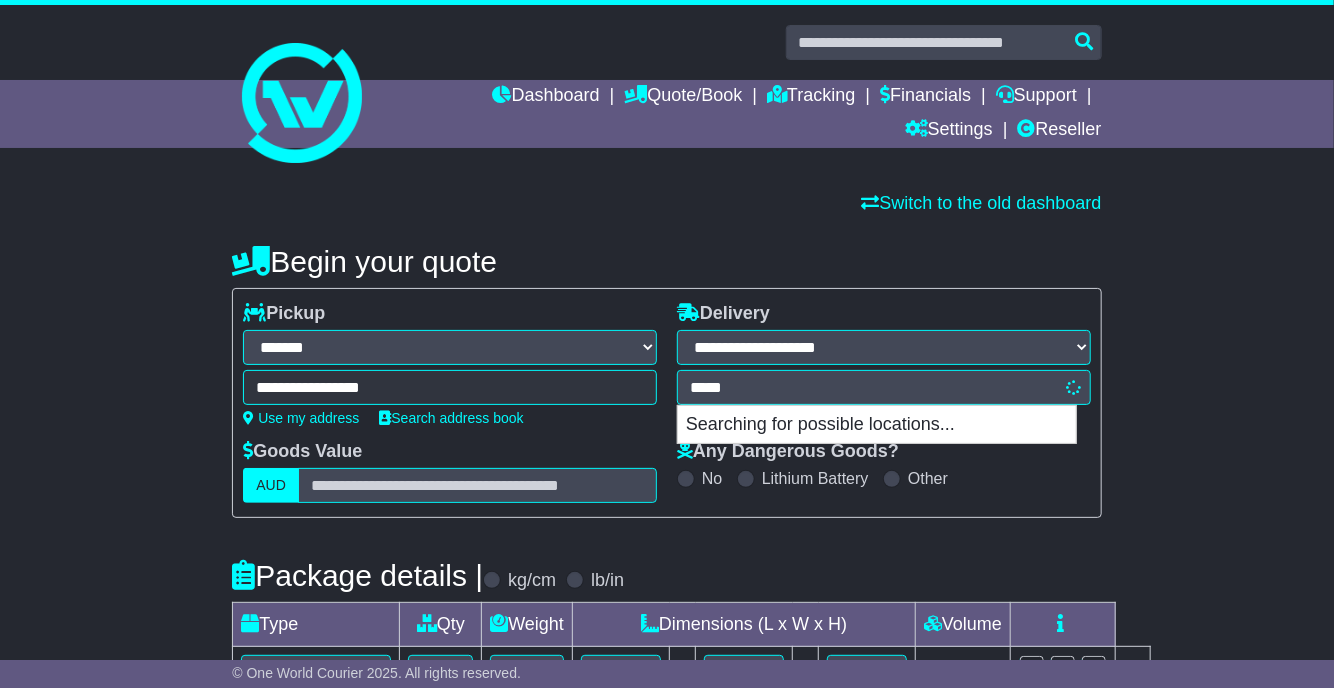 type on "******" 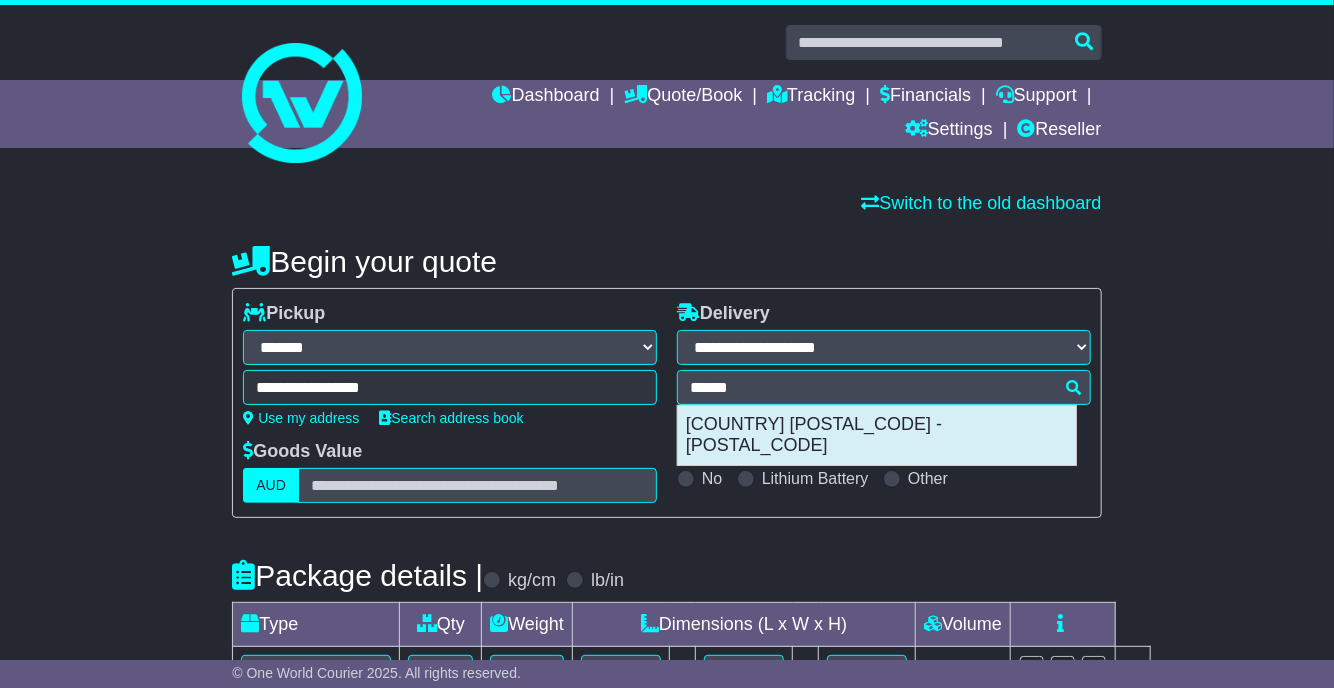 click on "[COUNTRY] [POSTAL_CODE] - [POSTAL_CODE]" at bounding box center [877, 435] 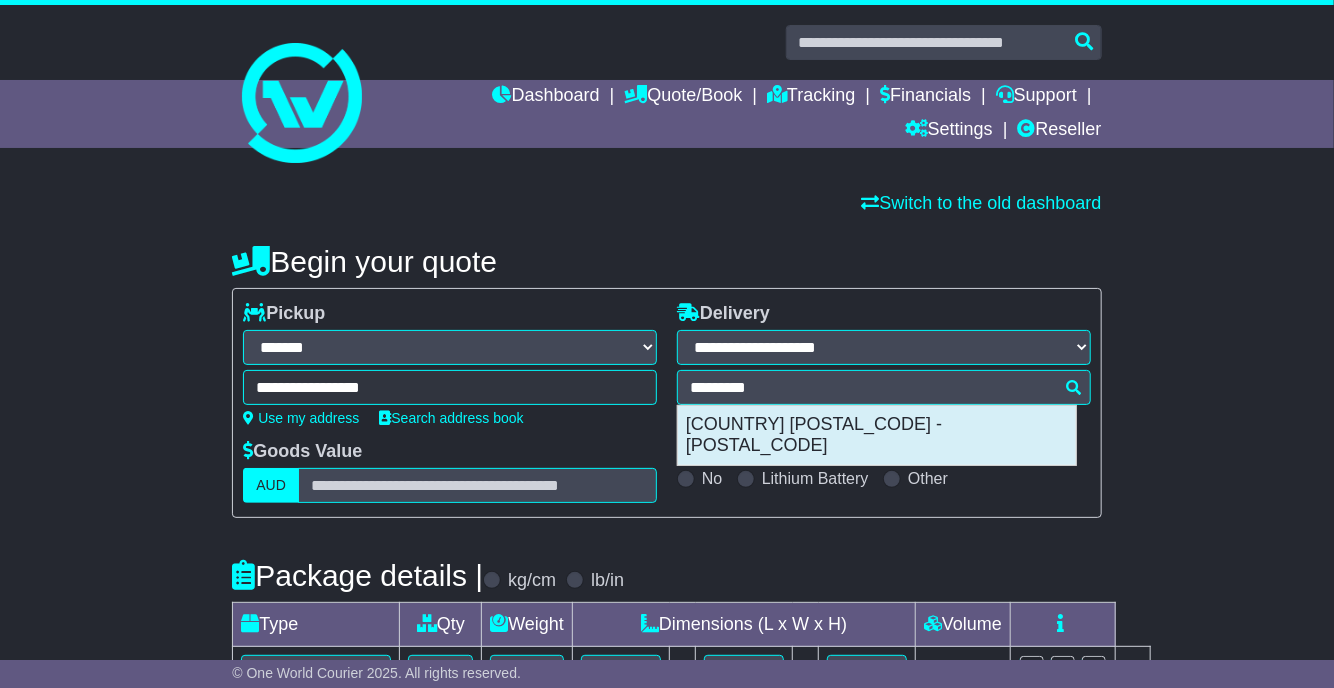 type on "**********" 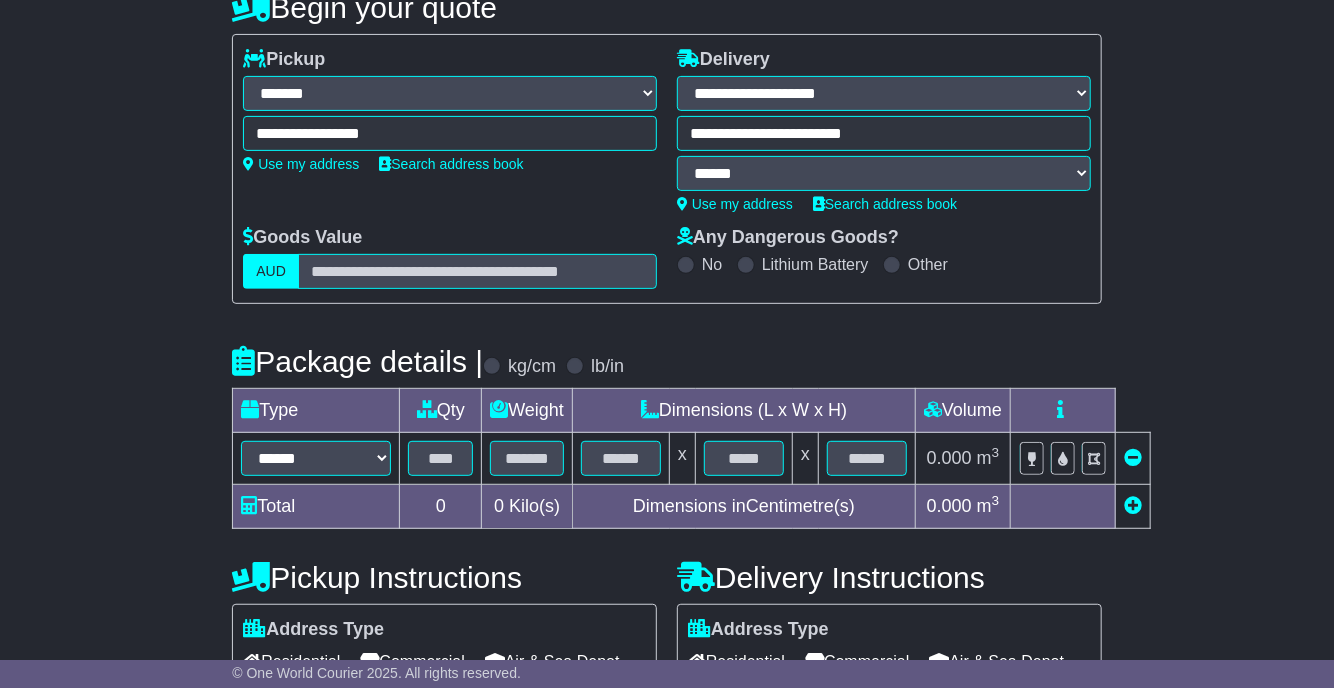 scroll, scrollTop: 300, scrollLeft: 0, axis: vertical 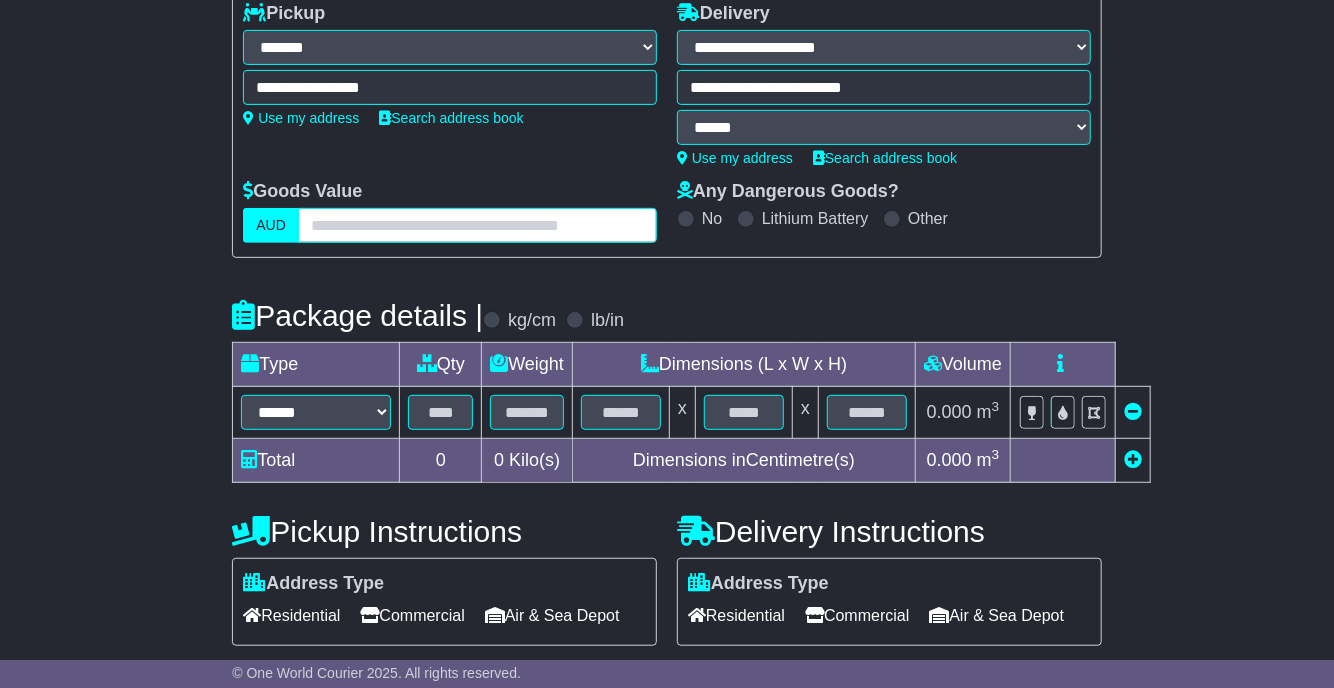 click at bounding box center (477, 225) 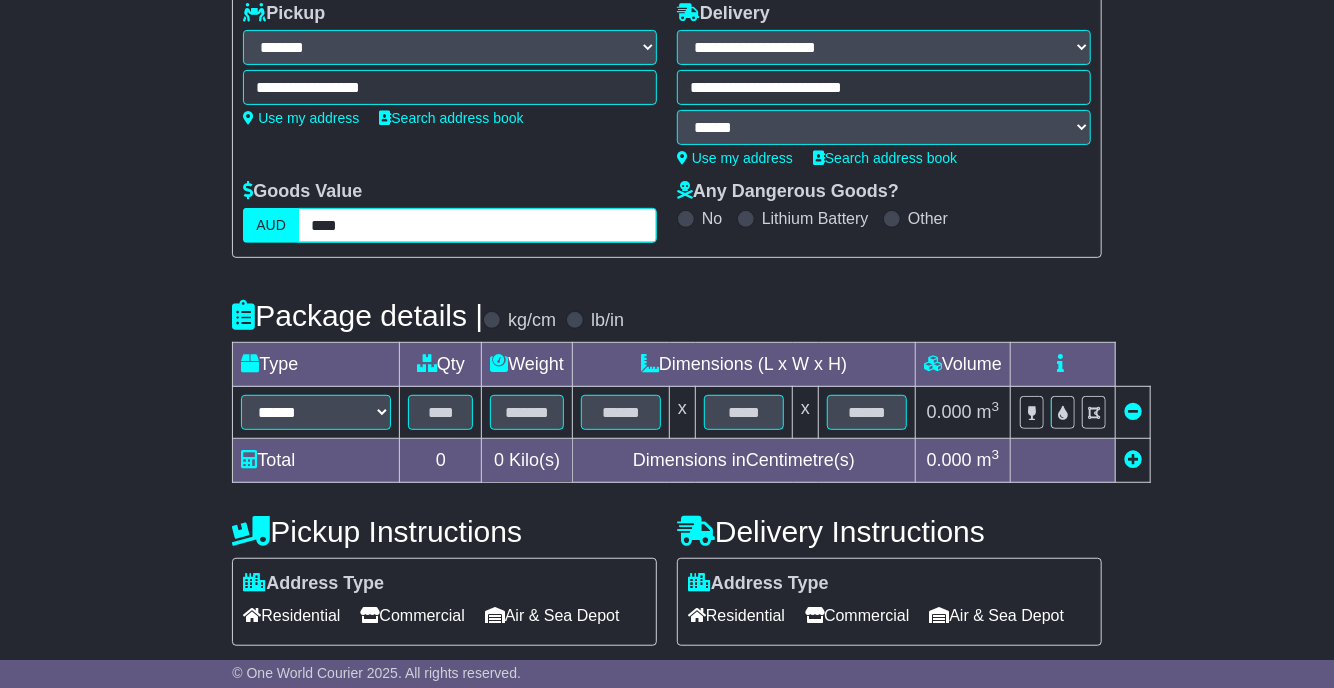 type on "****" 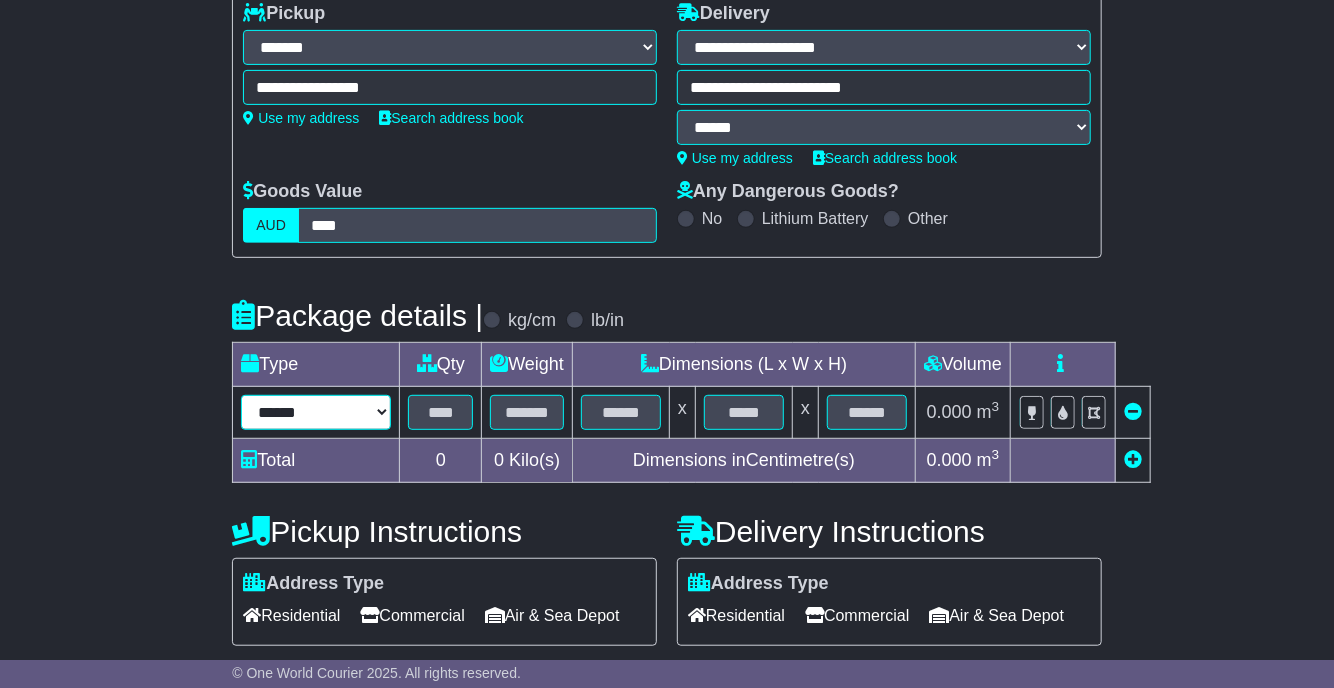click on "****** ****** *** ******** ***** **** **** ****** *** *******" at bounding box center [316, 412] 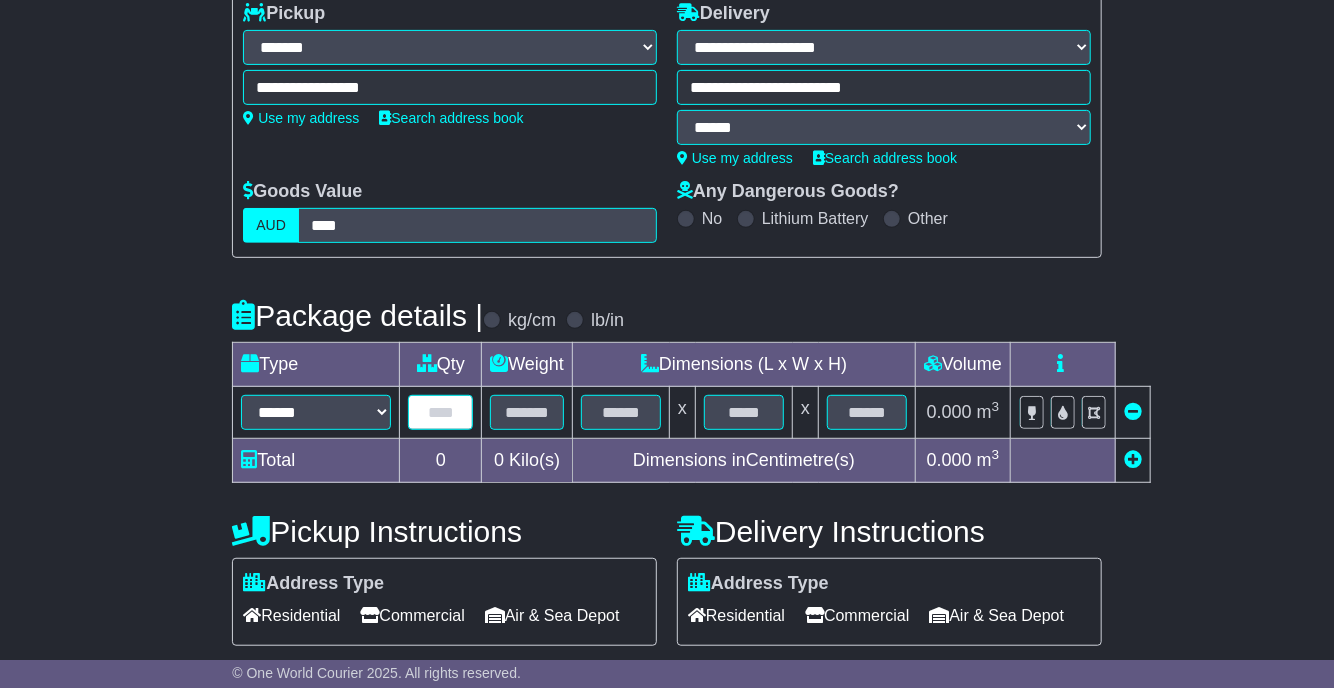 click at bounding box center [440, 412] 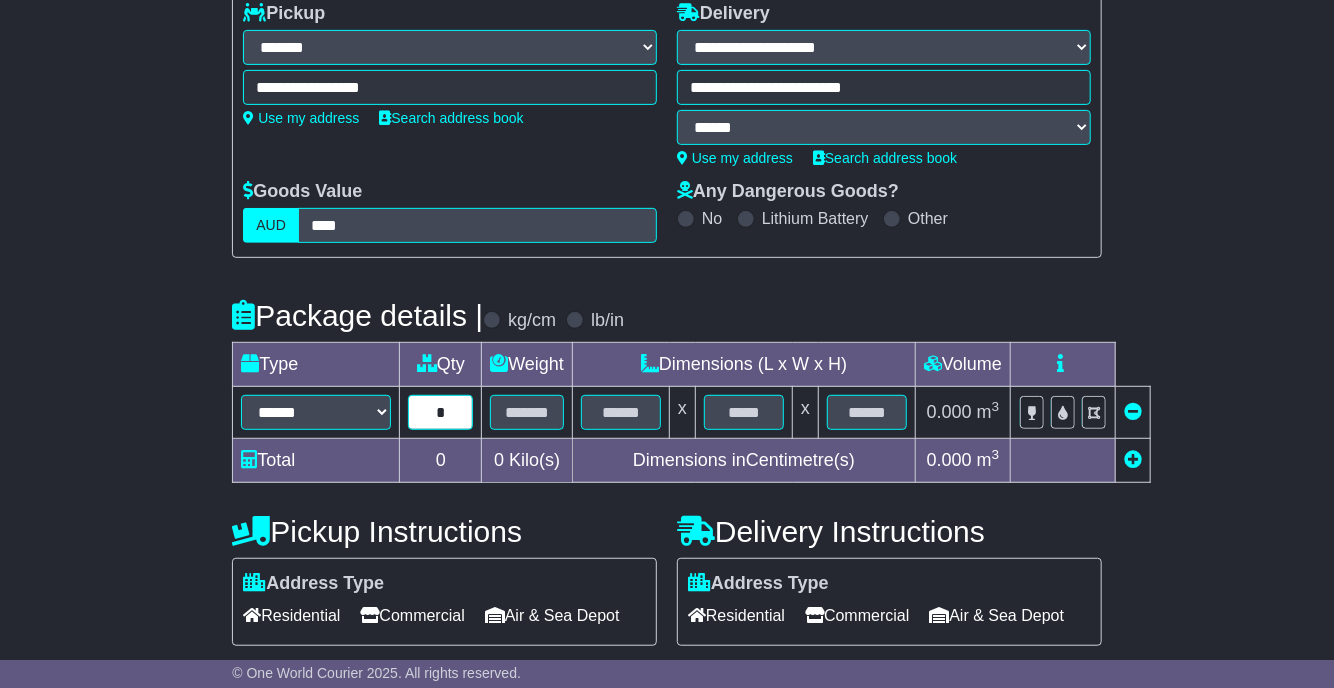 type on "*" 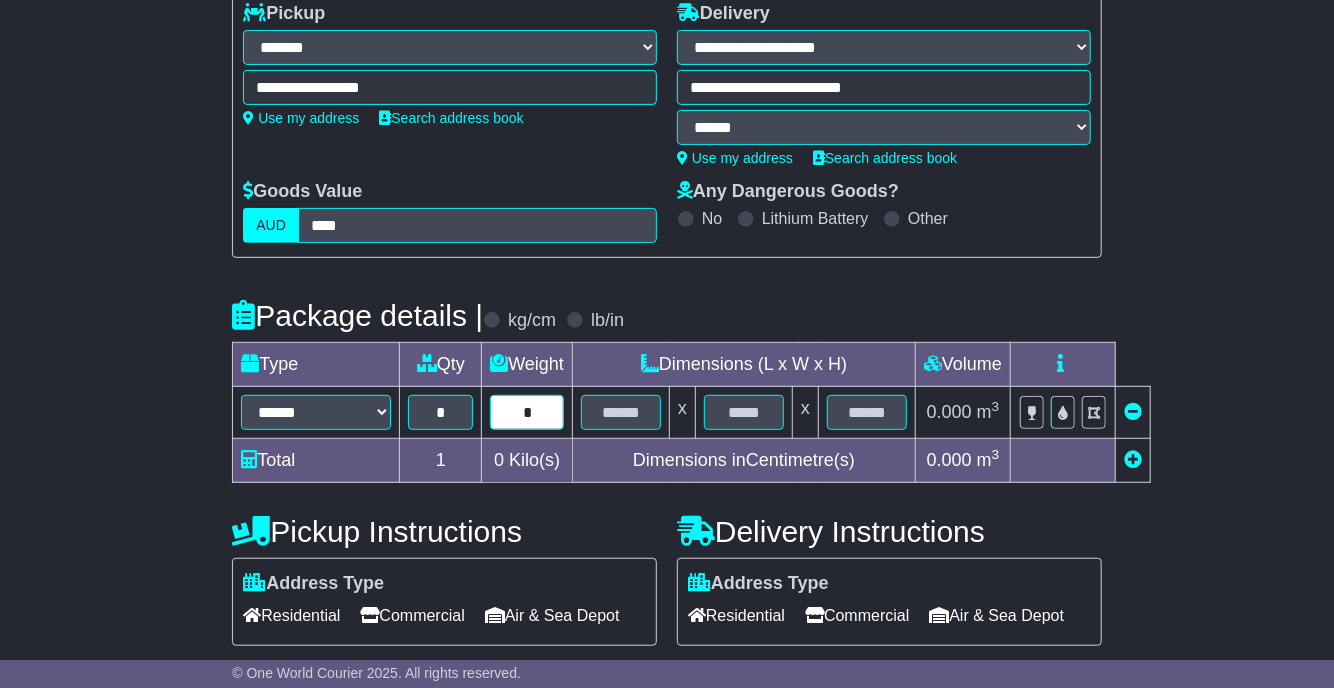 type on "*" 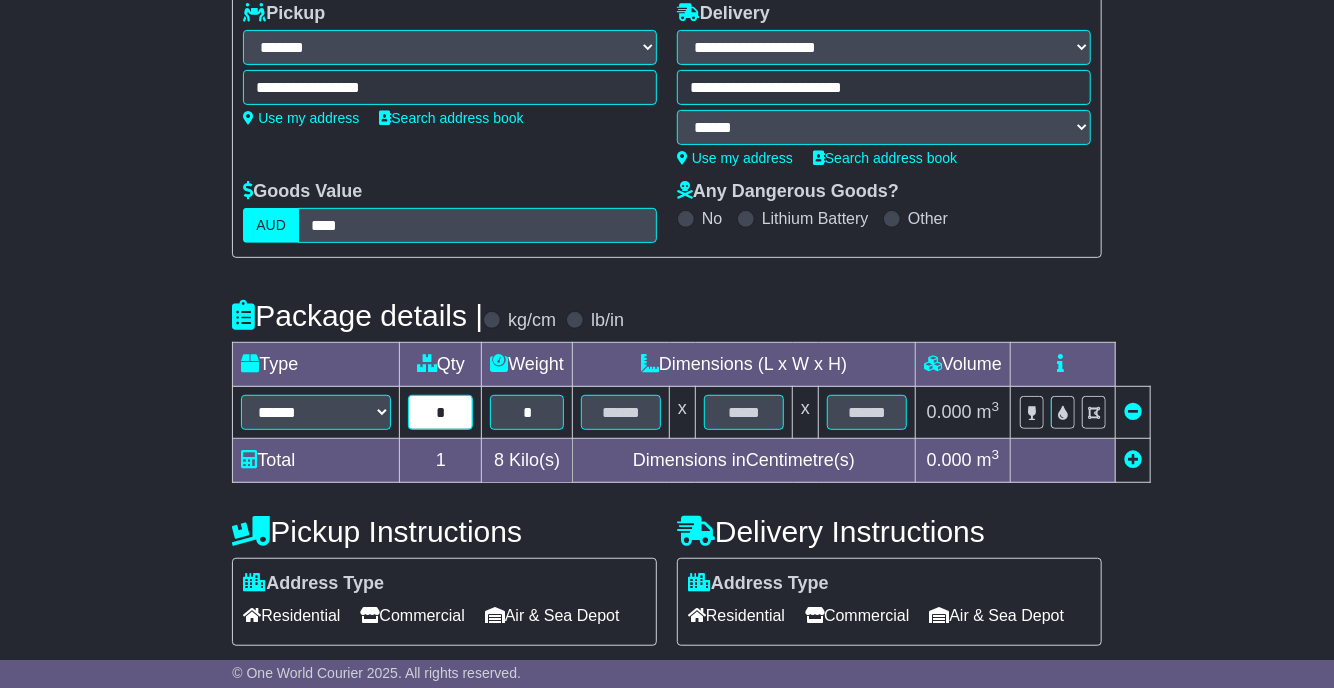 click on "*" at bounding box center [440, 412] 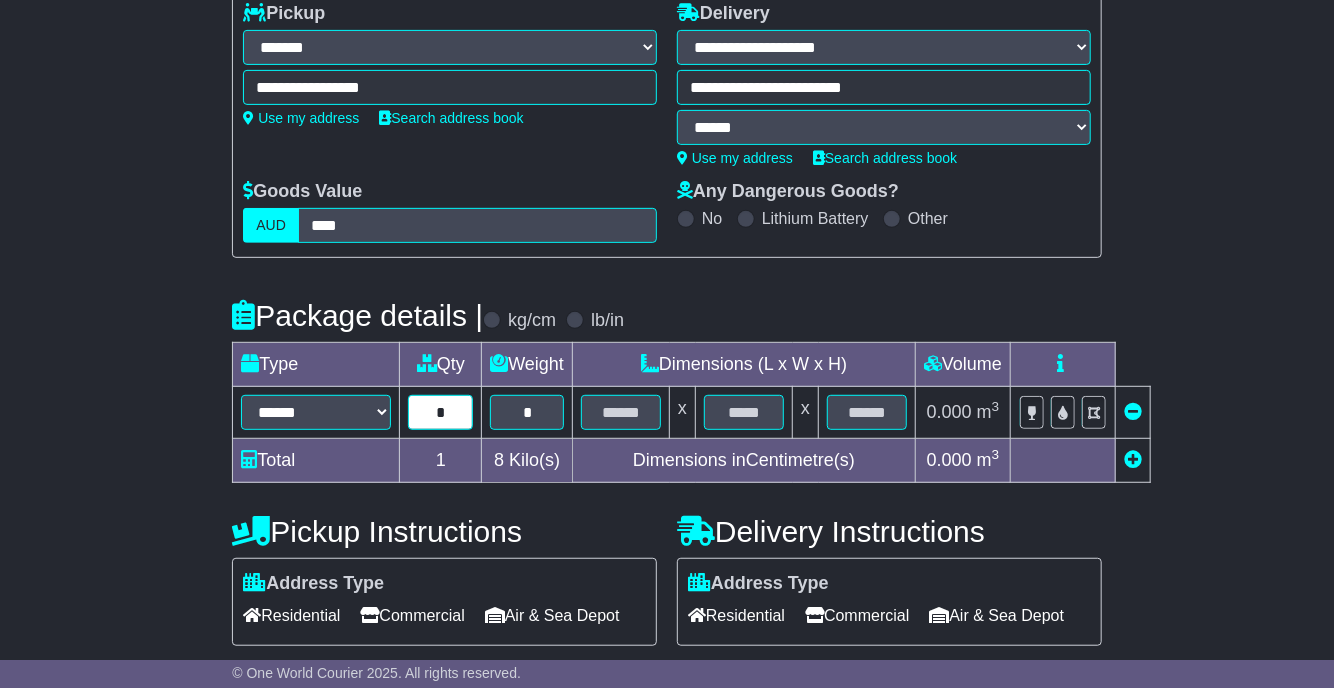 type on "*" 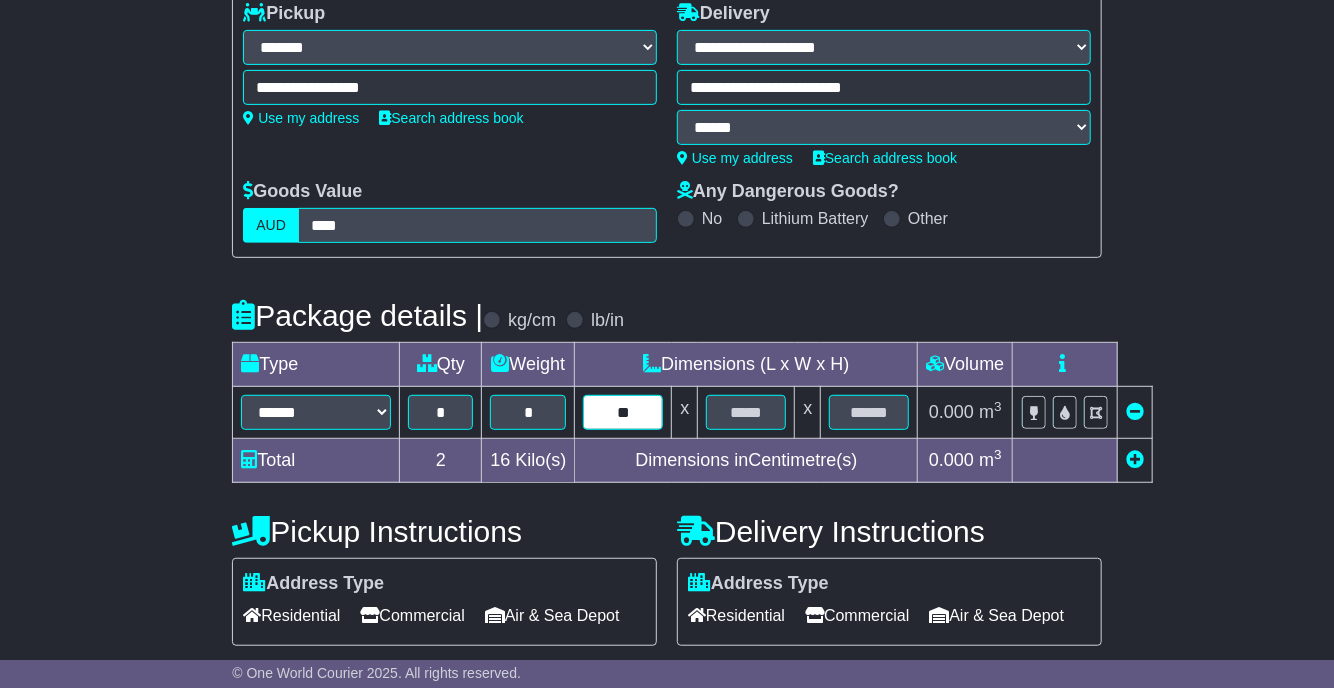 type on "**" 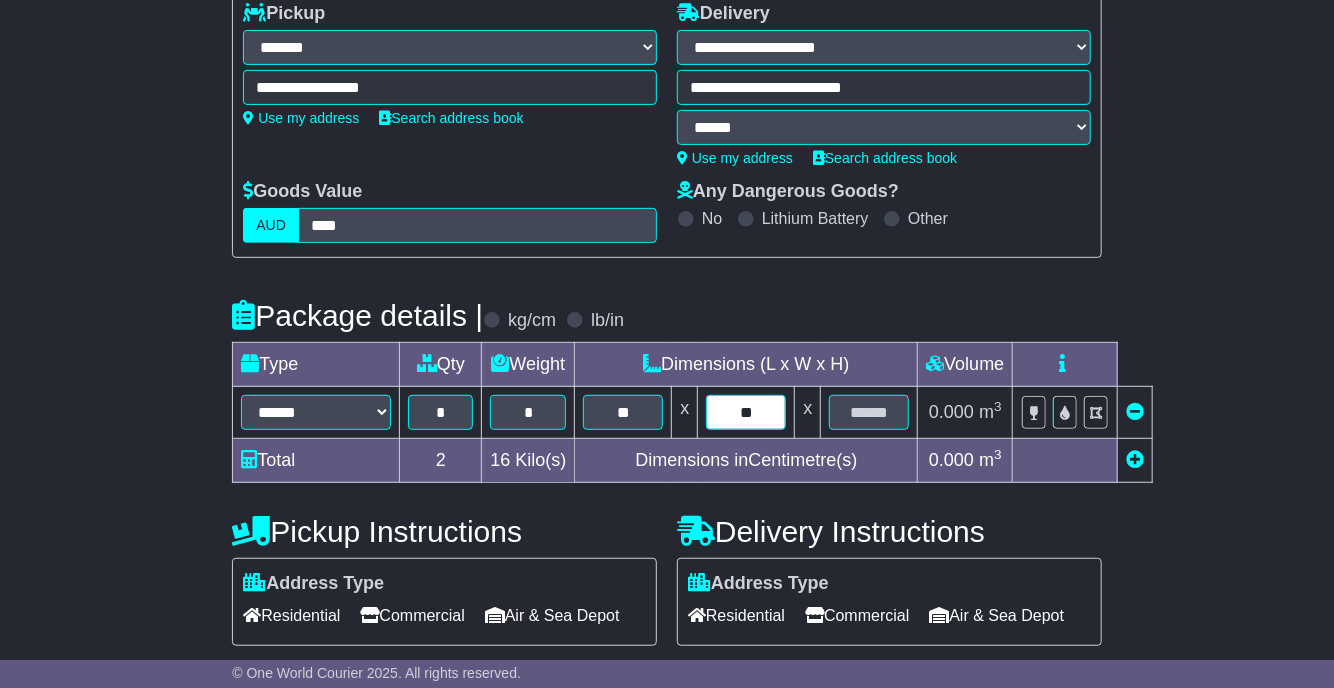 type on "**" 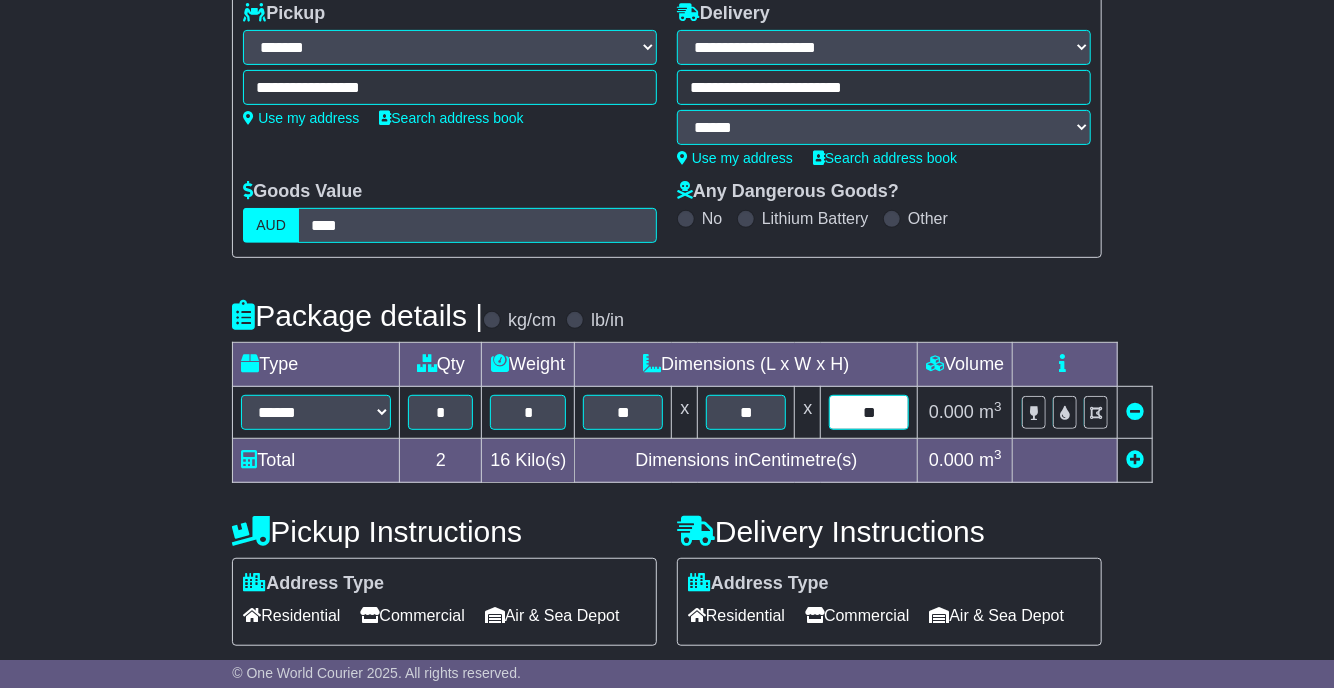 type on "**" 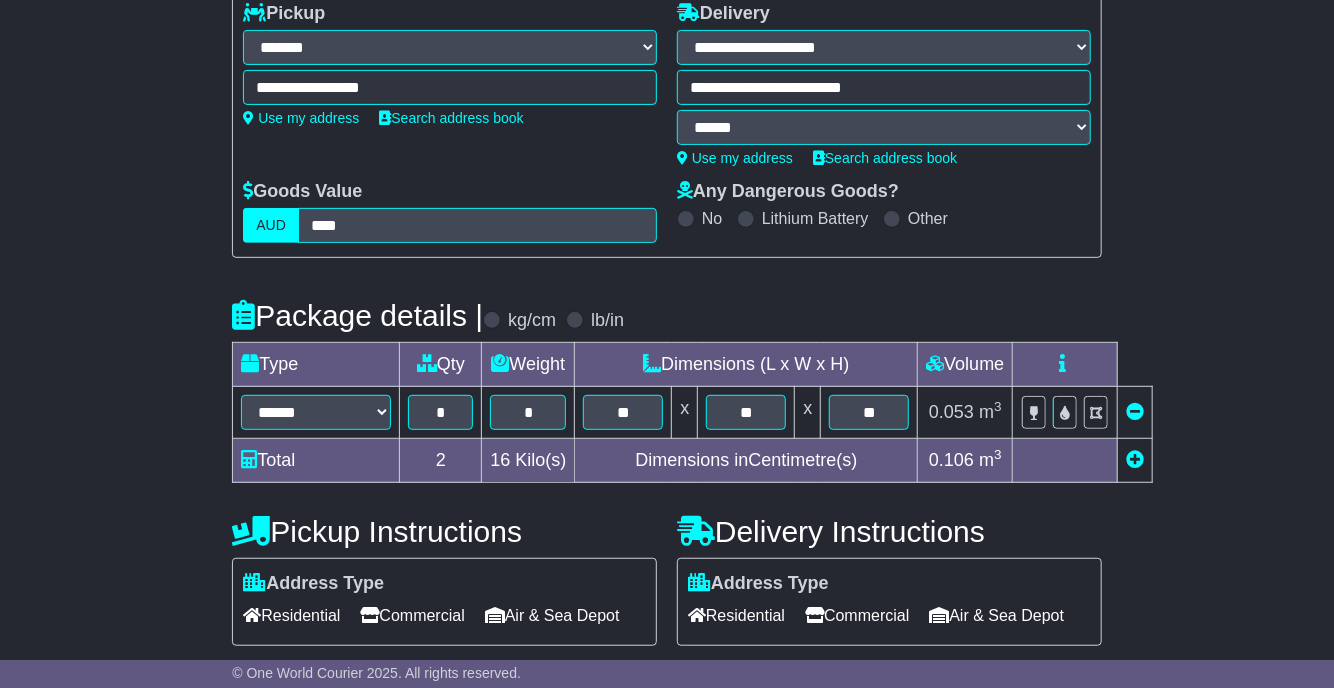 click at bounding box center (1135, 459) 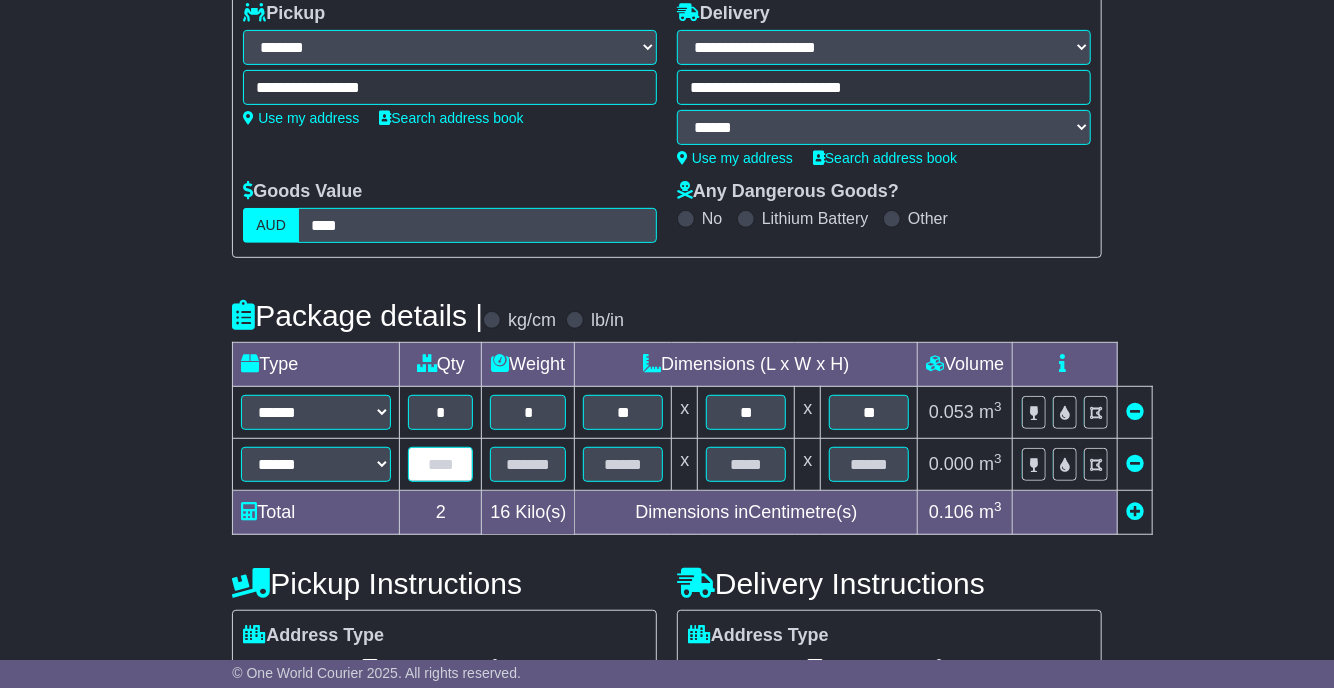 click at bounding box center [440, 464] 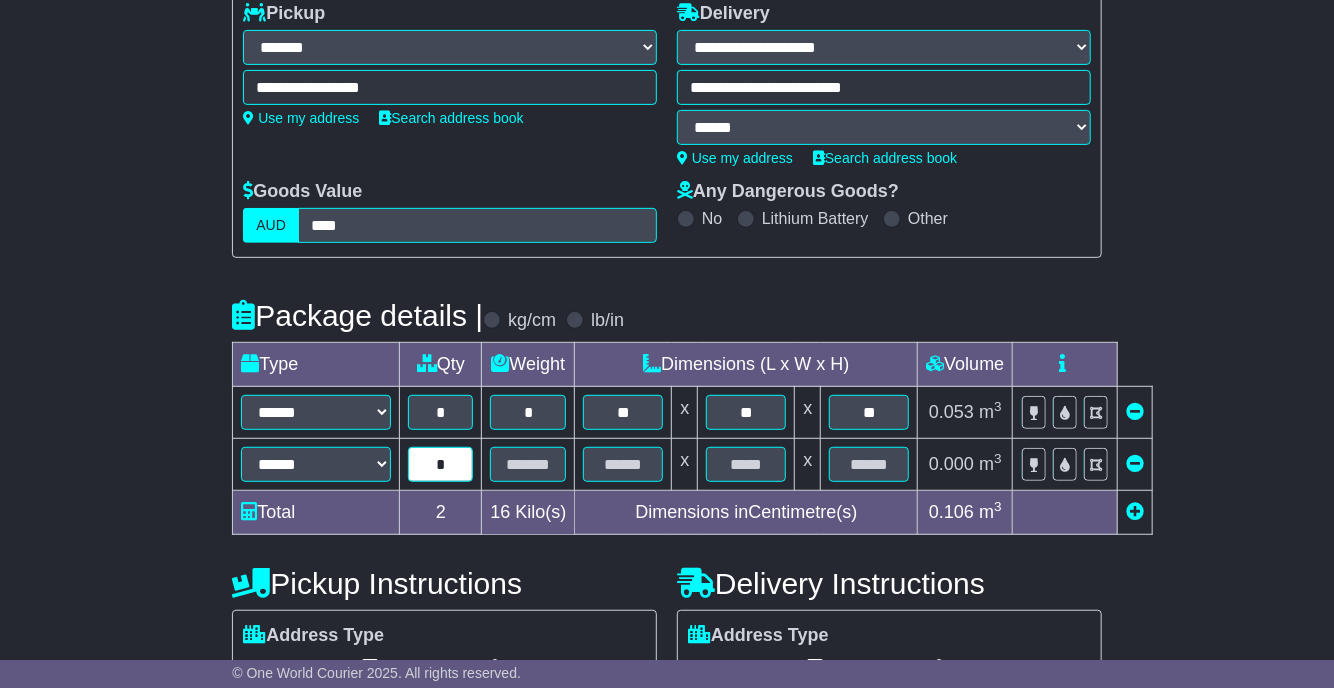 type on "*" 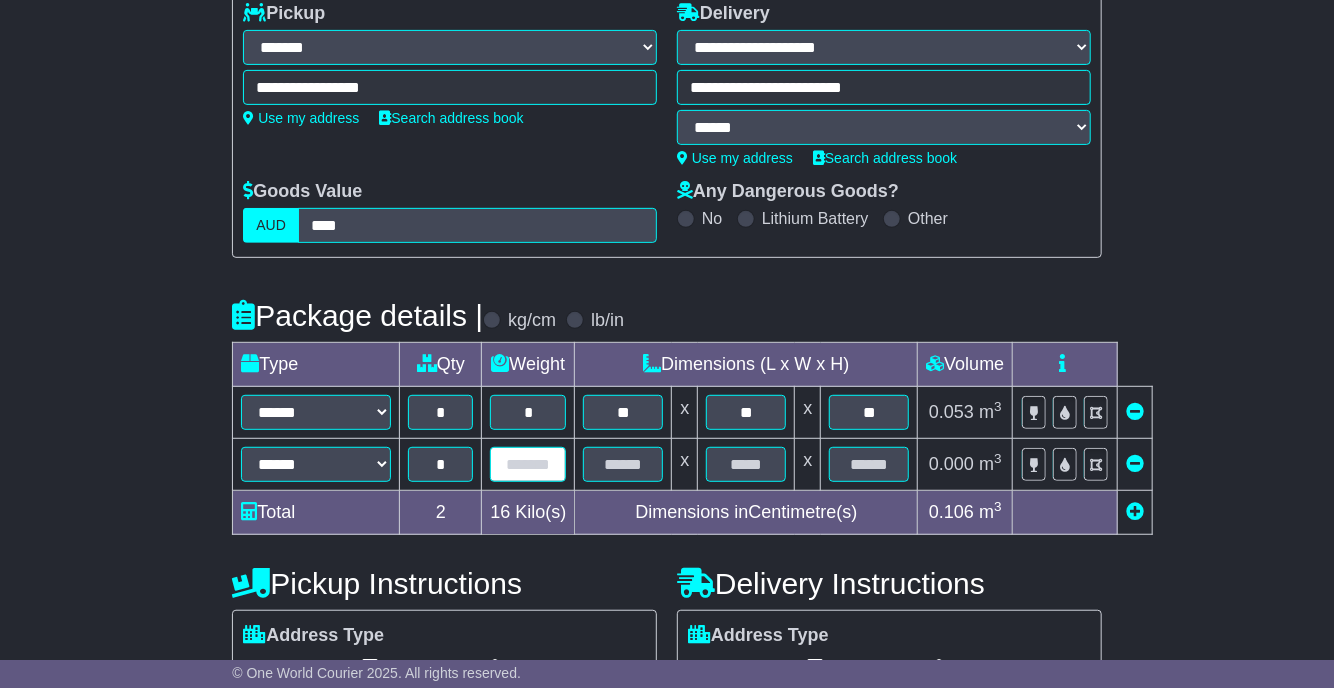 click at bounding box center [528, 464] 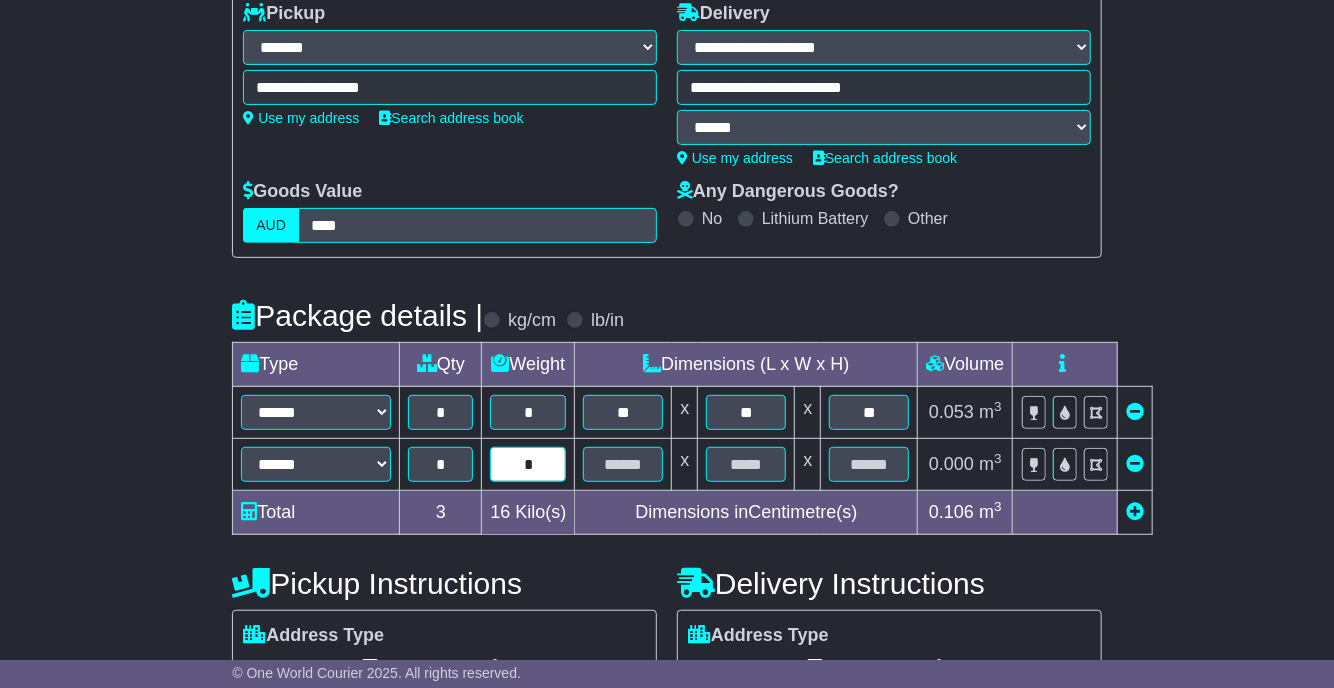 type on "*" 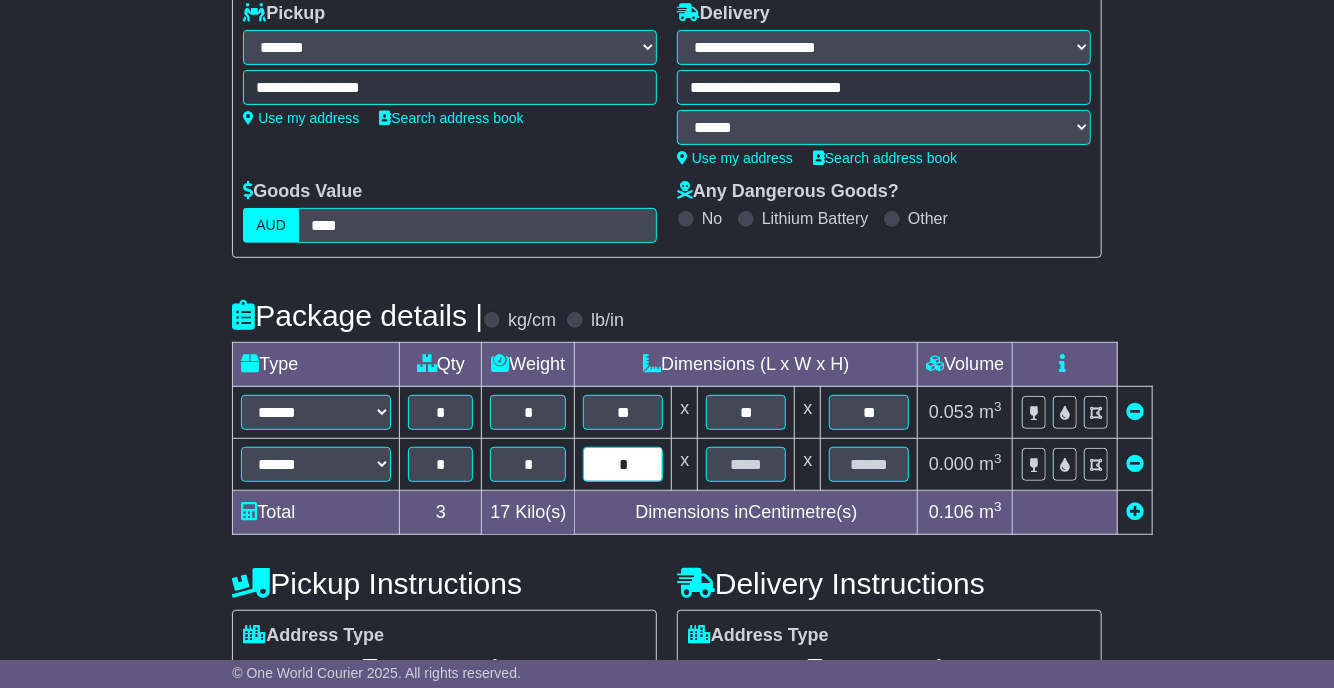 type on "*" 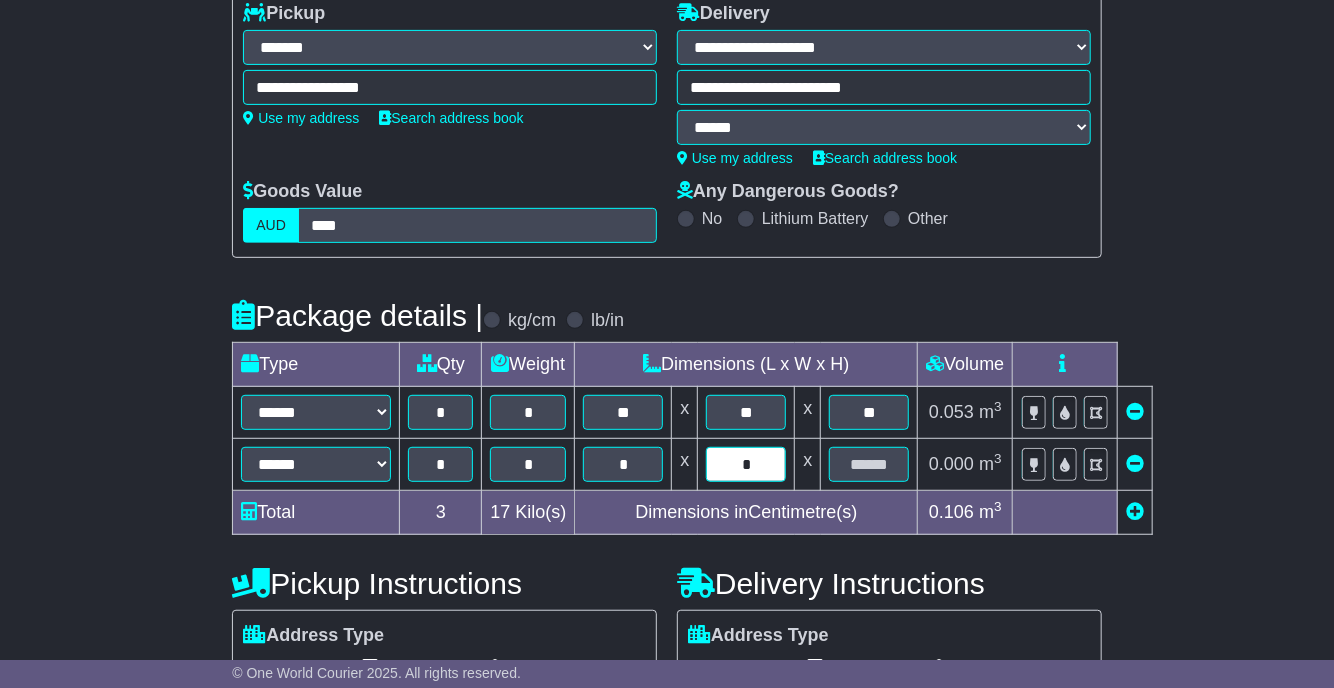 type on "*" 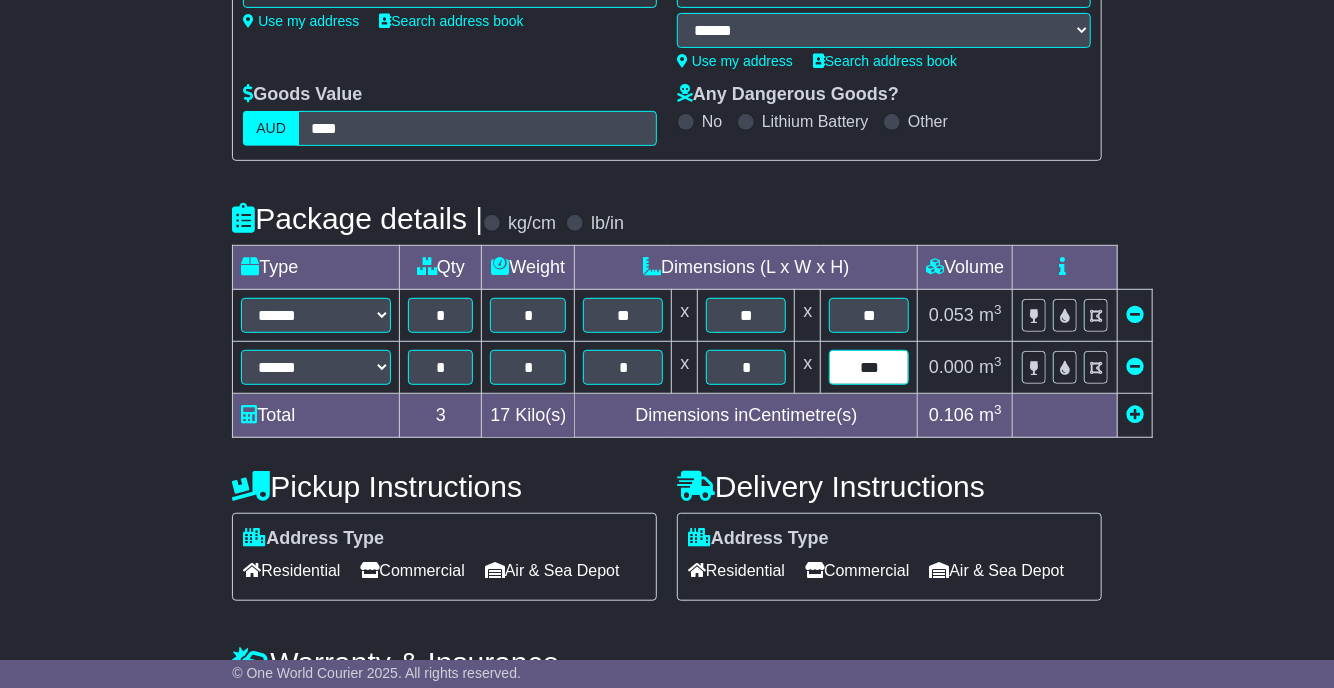 scroll, scrollTop: 500, scrollLeft: 0, axis: vertical 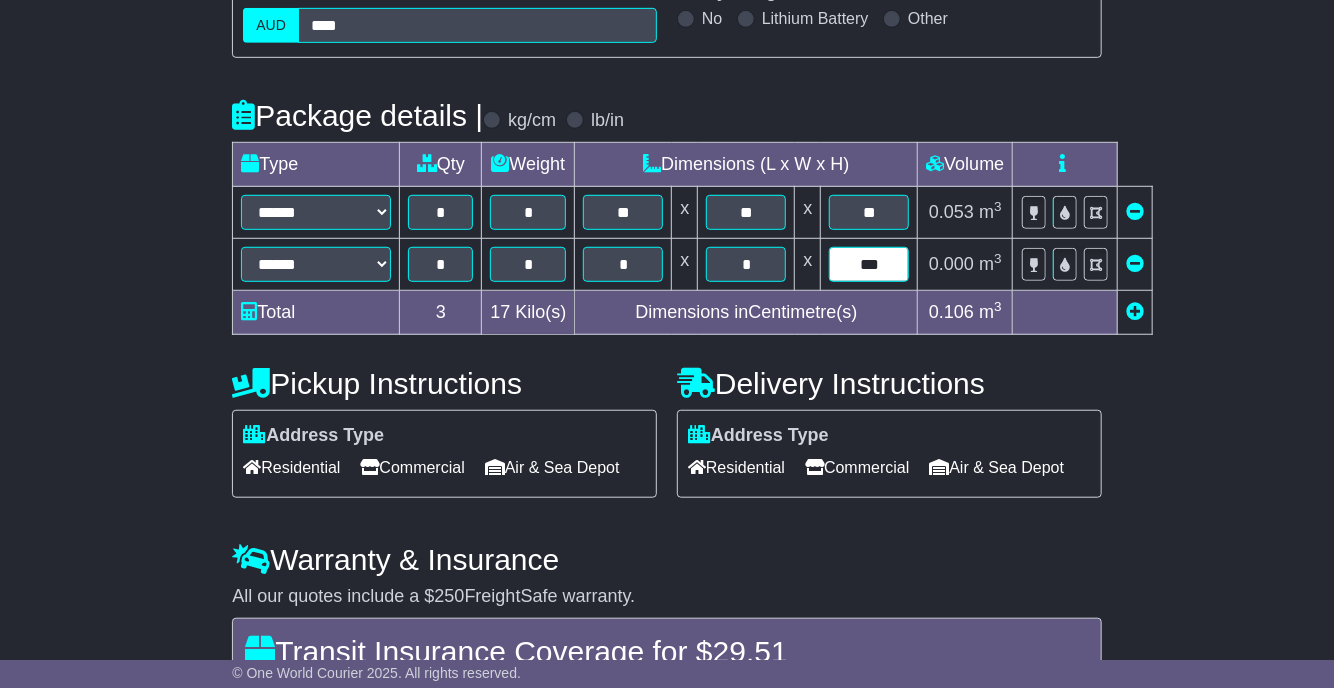 type on "***" 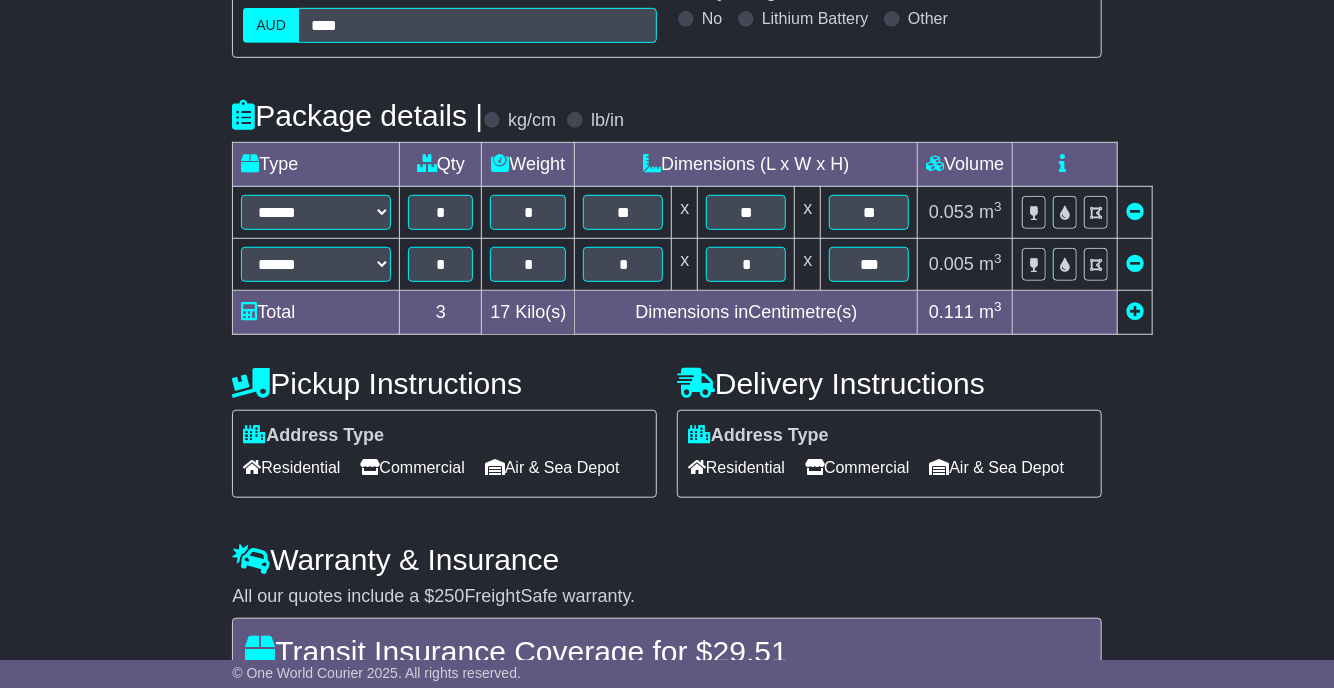 click on "Commercial" at bounding box center (412, 467) 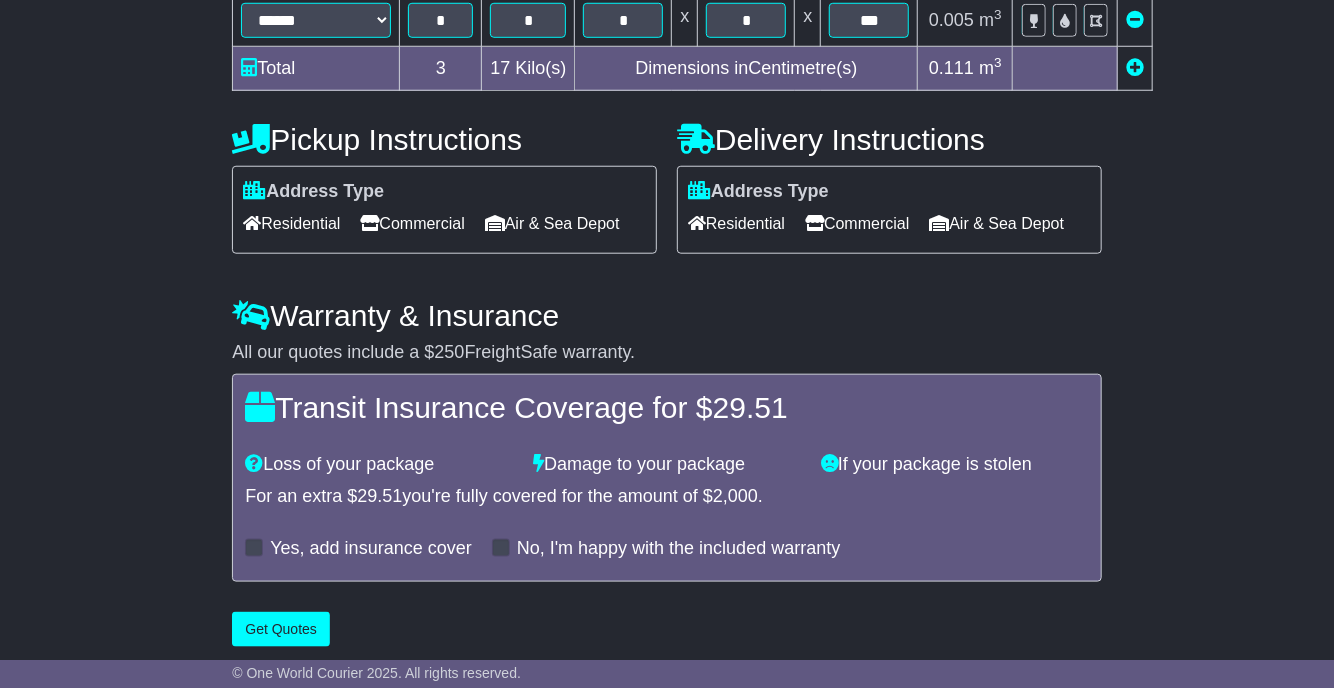 scroll, scrollTop: 784, scrollLeft: 0, axis: vertical 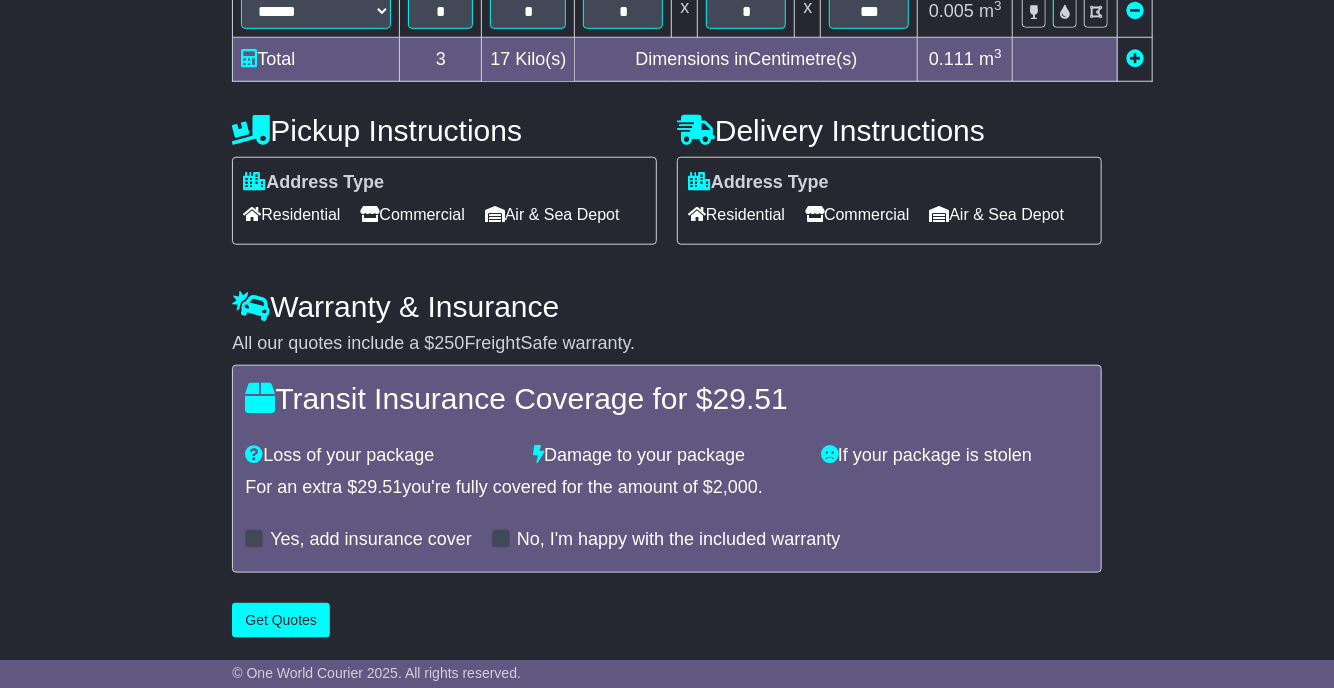 click on "Residential" at bounding box center (736, 214) 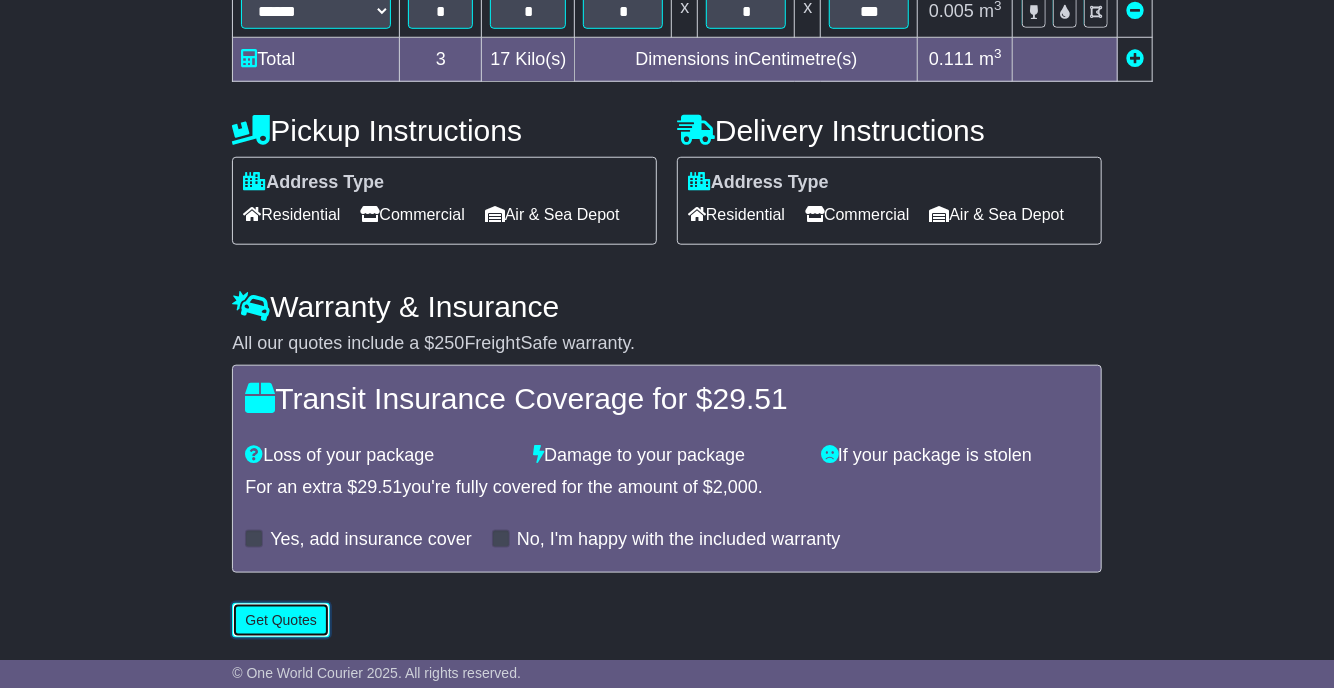 click on "Get Quotes" at bounding box center [281, 620] 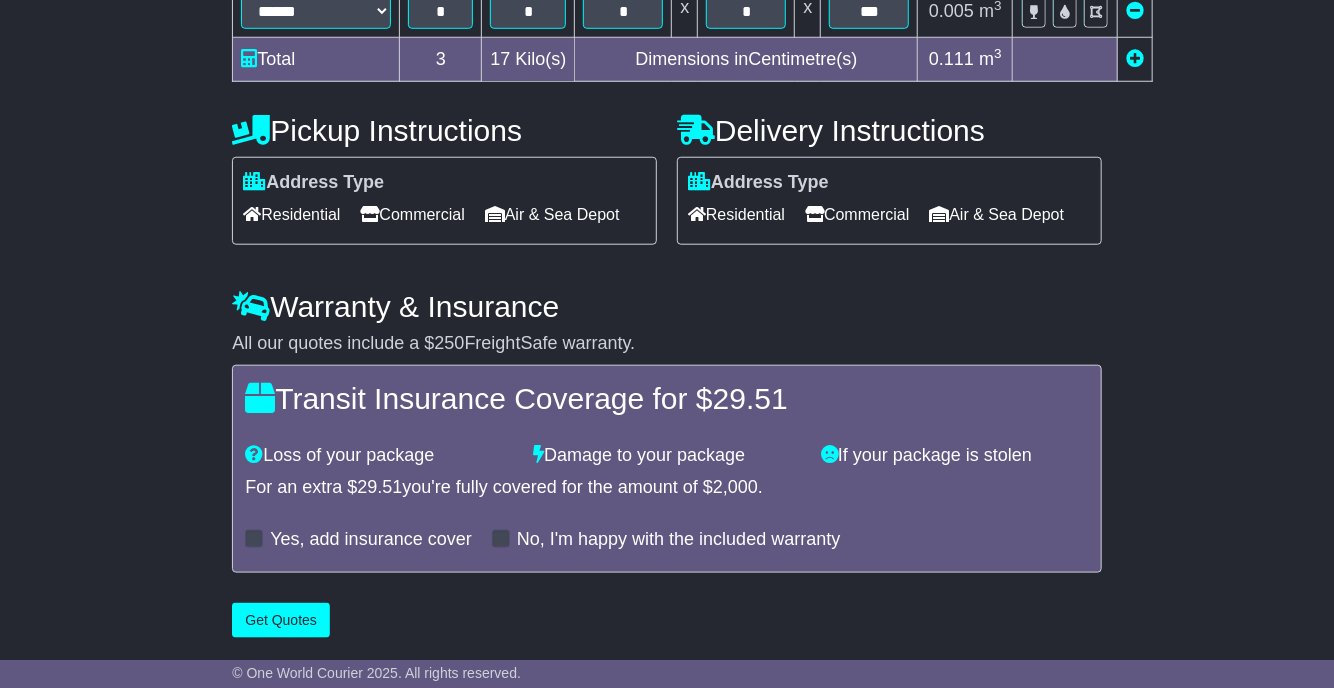scroll, scrollTop: 0, scrollLeft: 0, axis: both 